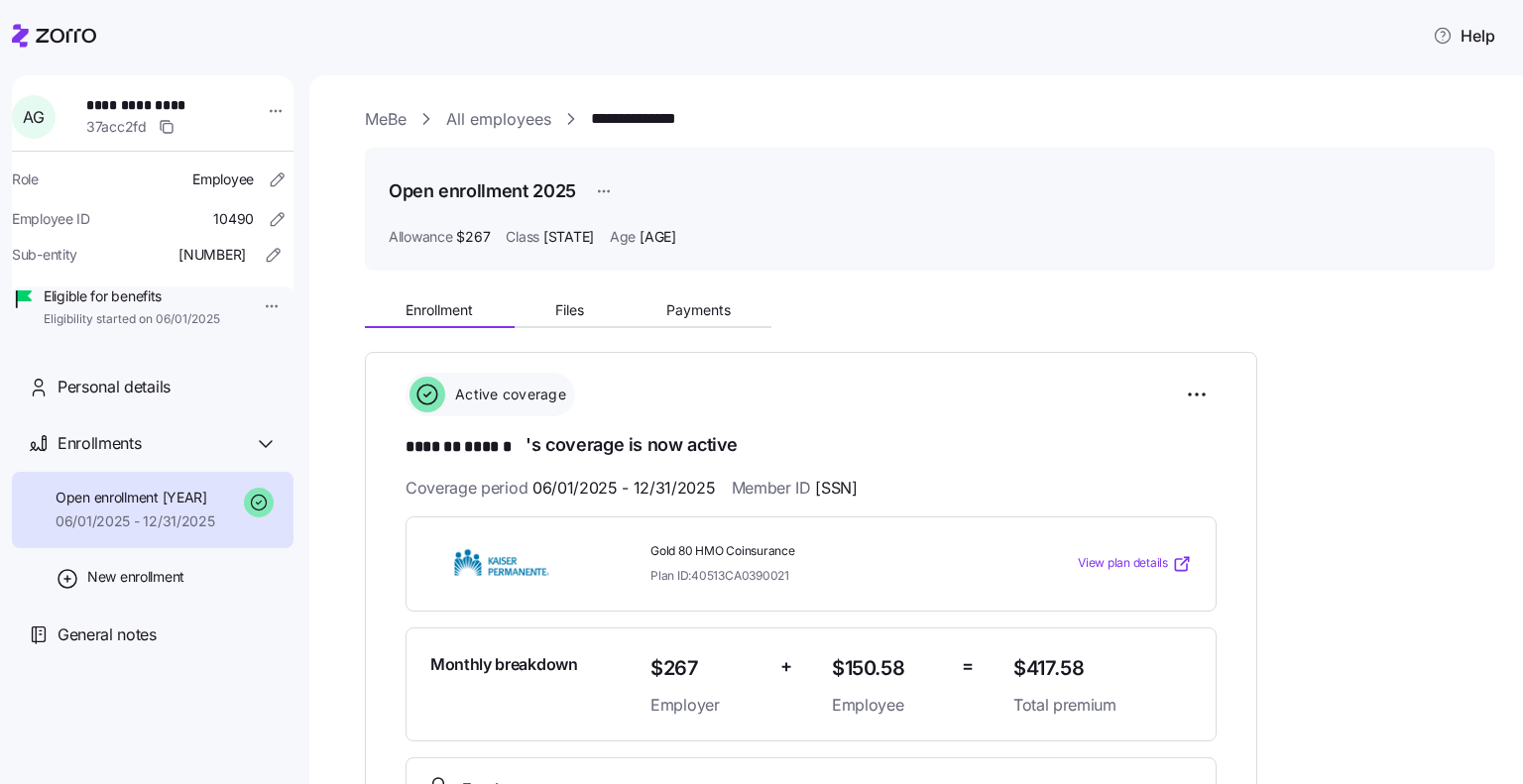 scroll, scrollTop: 0, scrollLeft: 0, axis: both 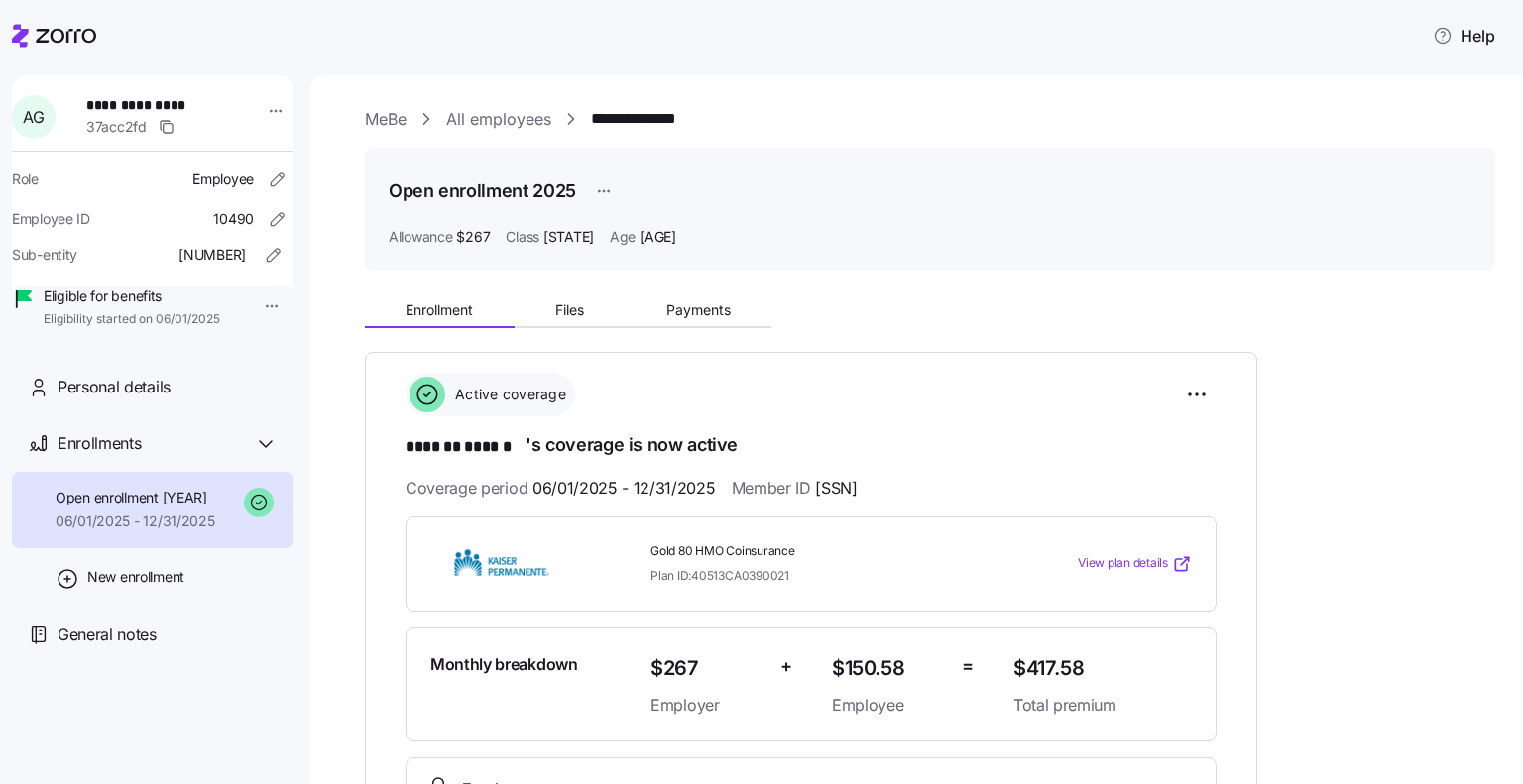 click on "All employees" at bounding box center [499, 119] 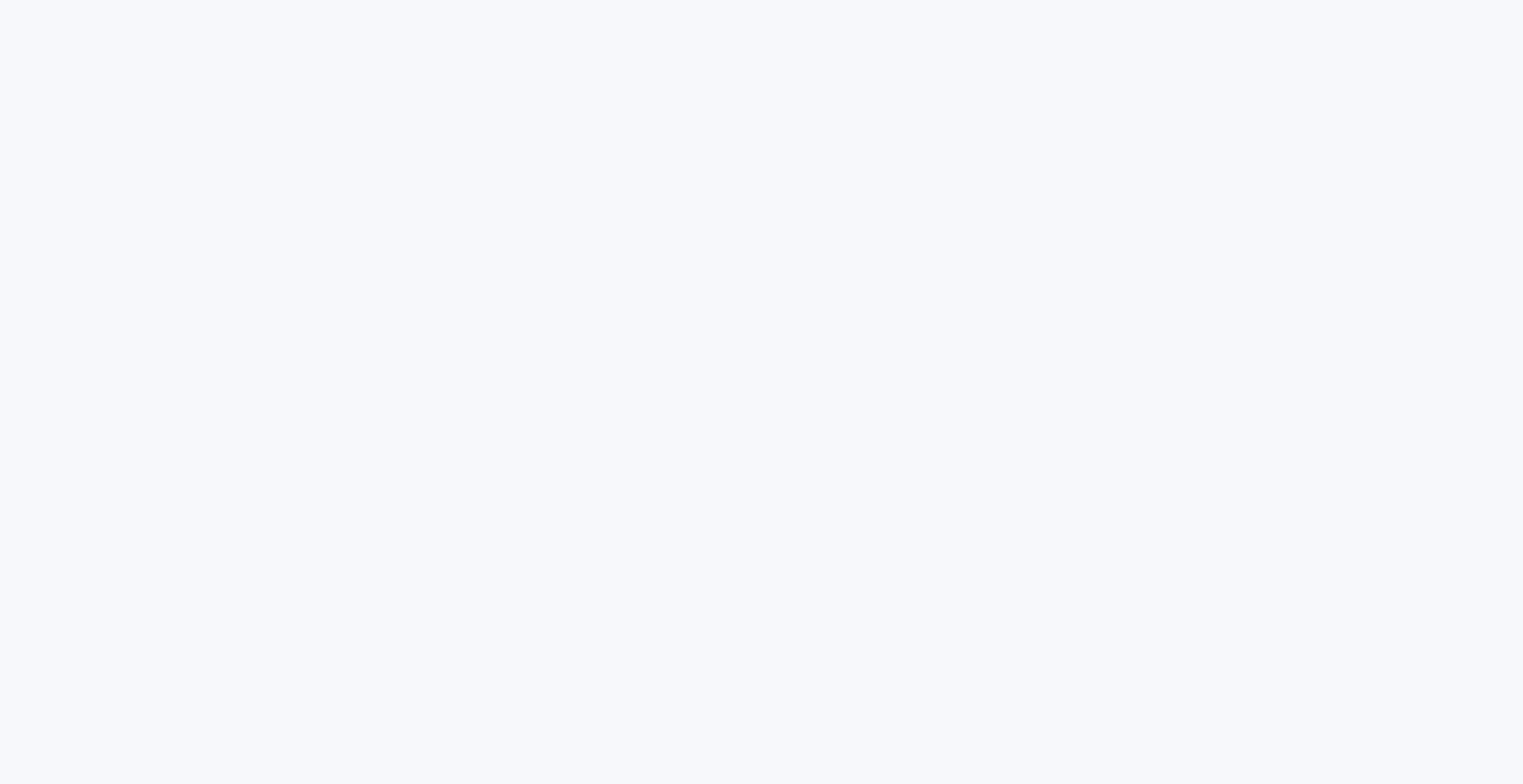 scroll, scrollTop: 0, scrollLeft: 0, axis: both 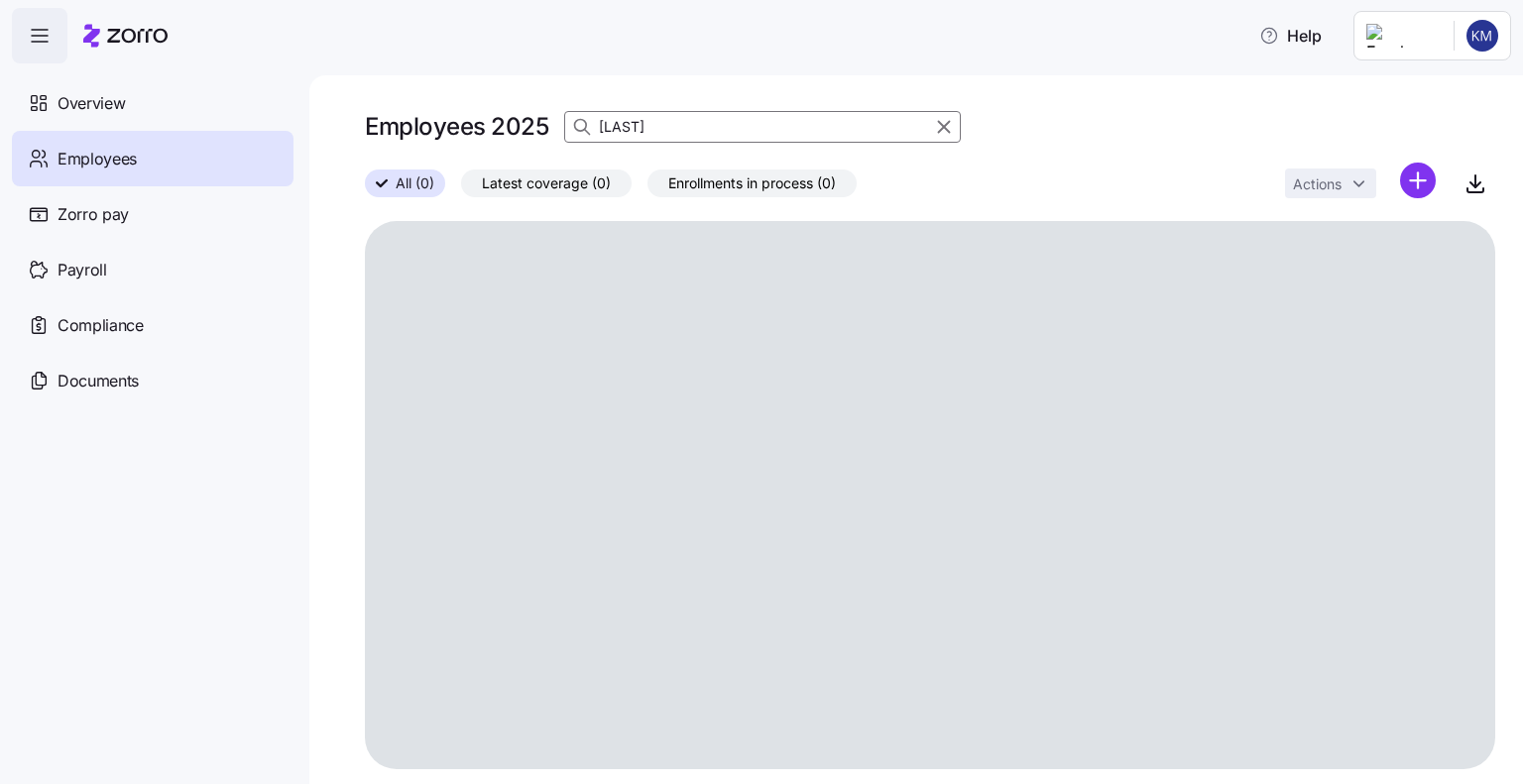 drag, startPoint x: 662, startPoint y: 124, endPoint x: 692, endPoint y: 104, distance: 36.05551 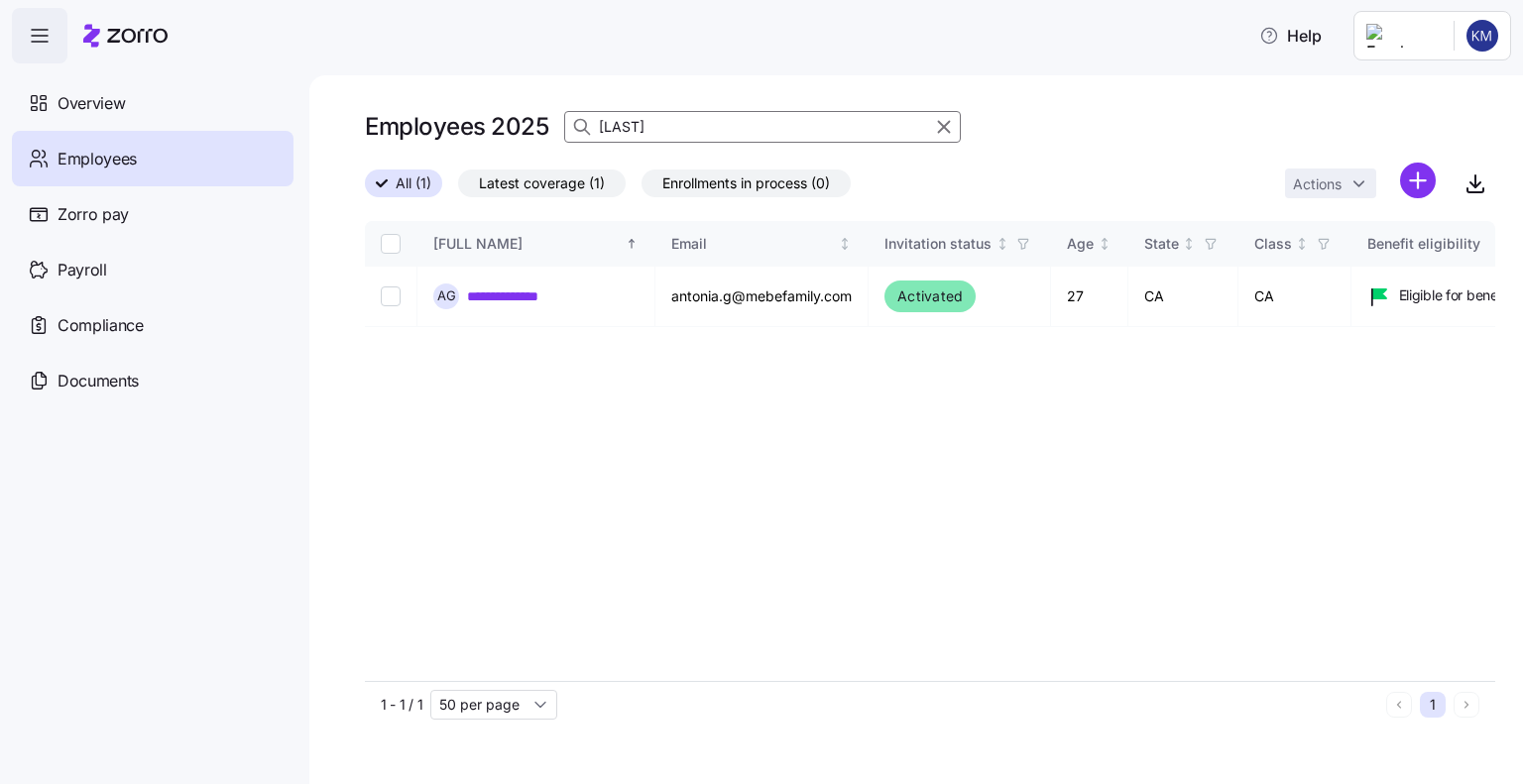 type on "g" 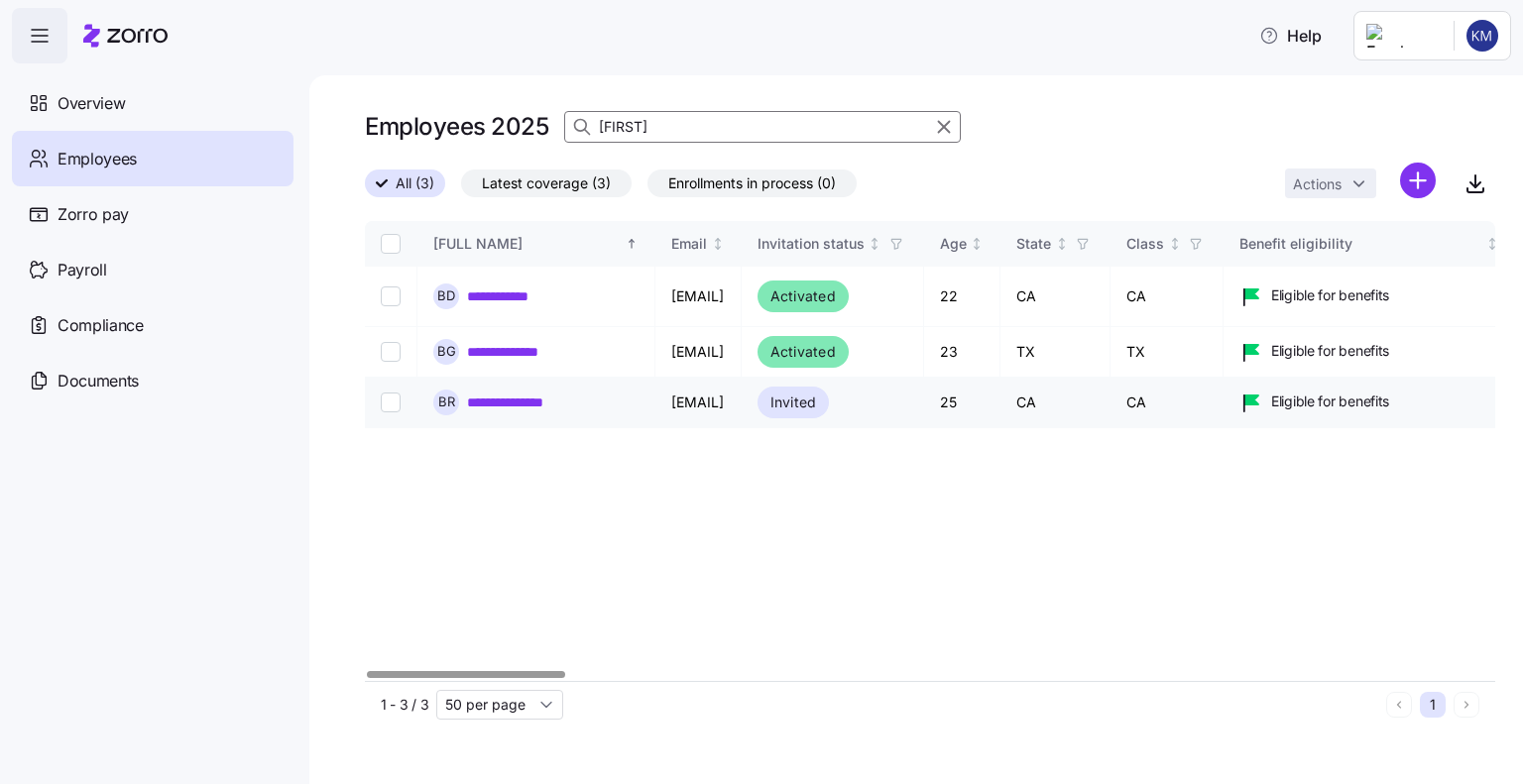 type on "[FIRST]" 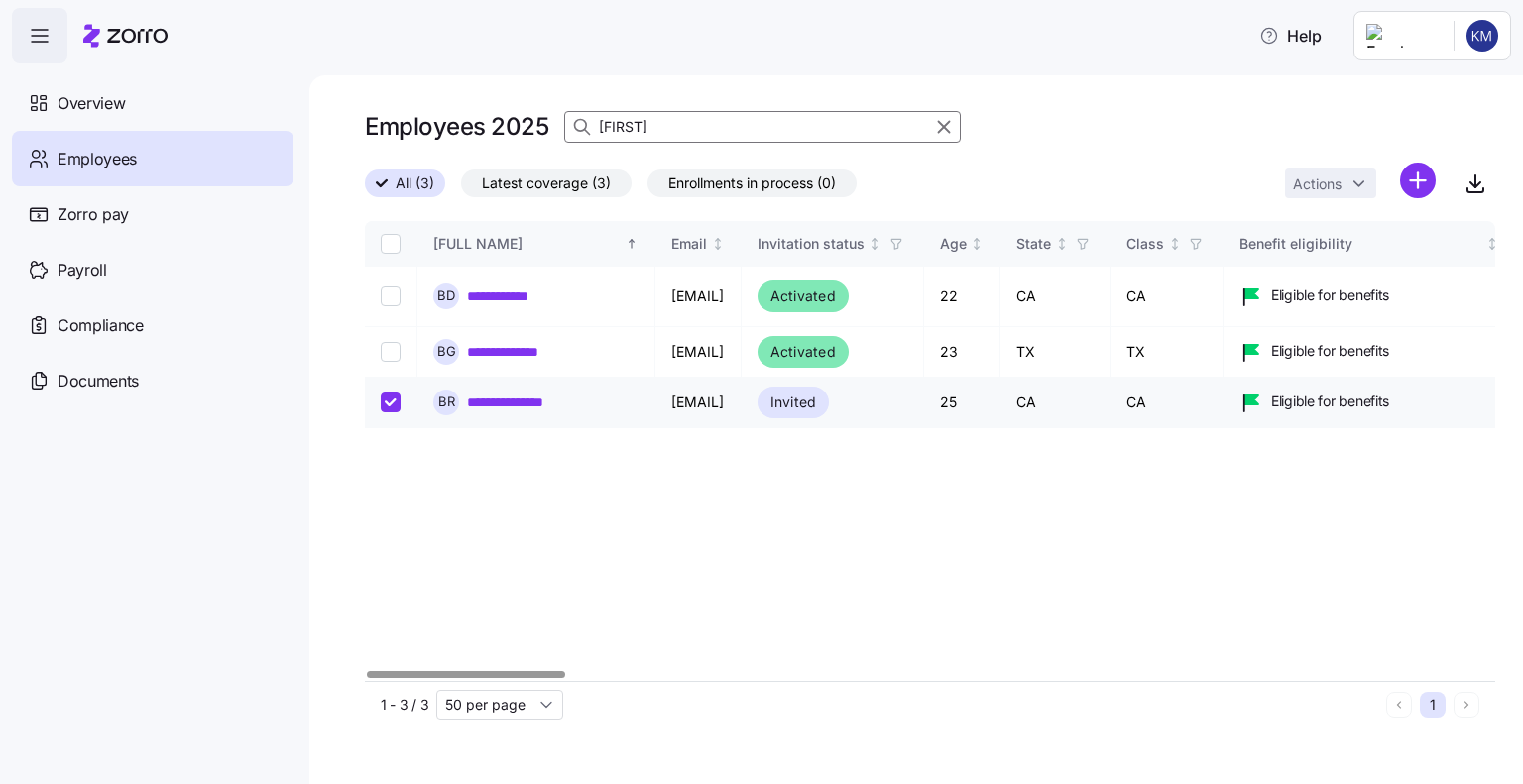 checkbox on "true" 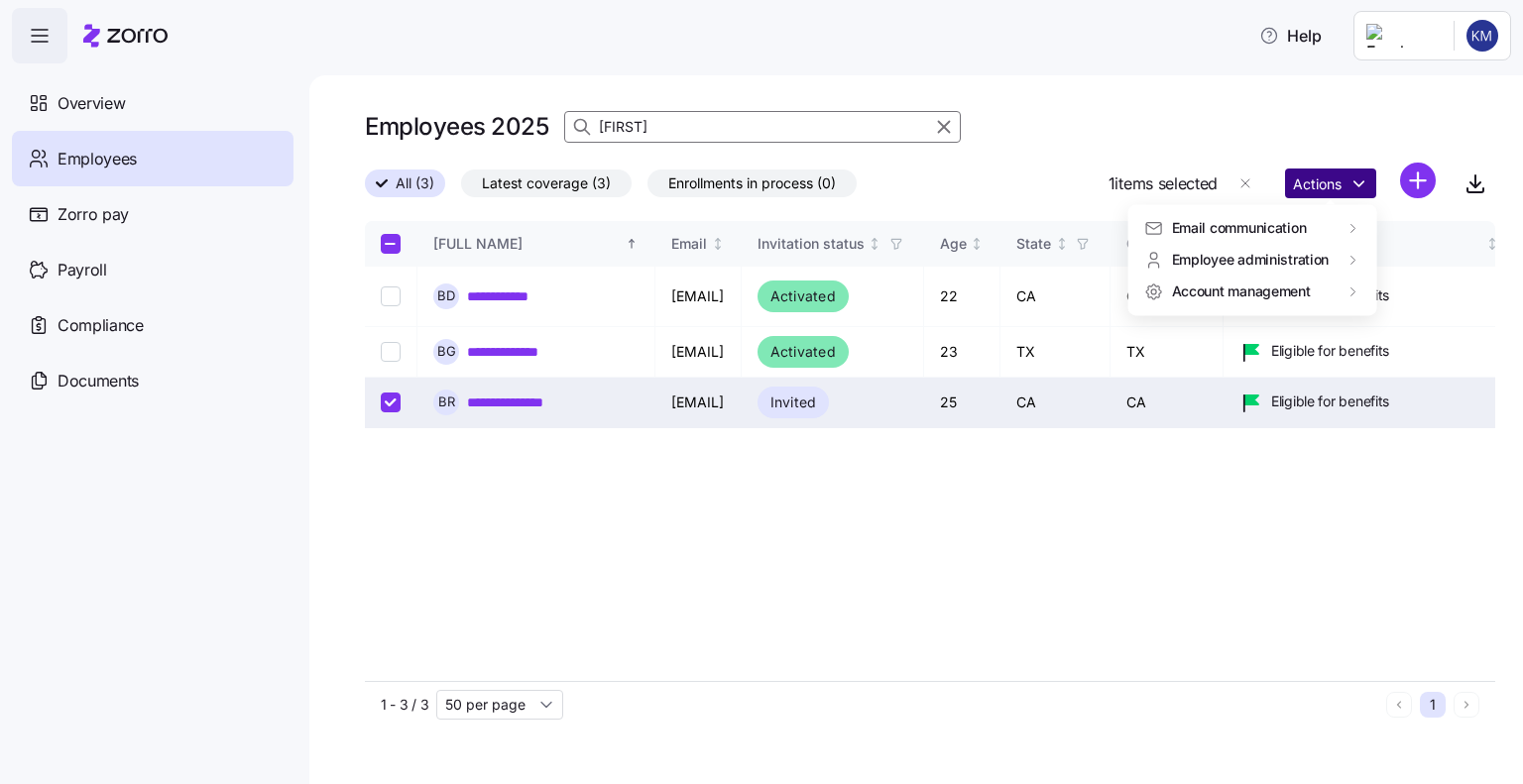 click on "**********" at bounding box center [762, 386] 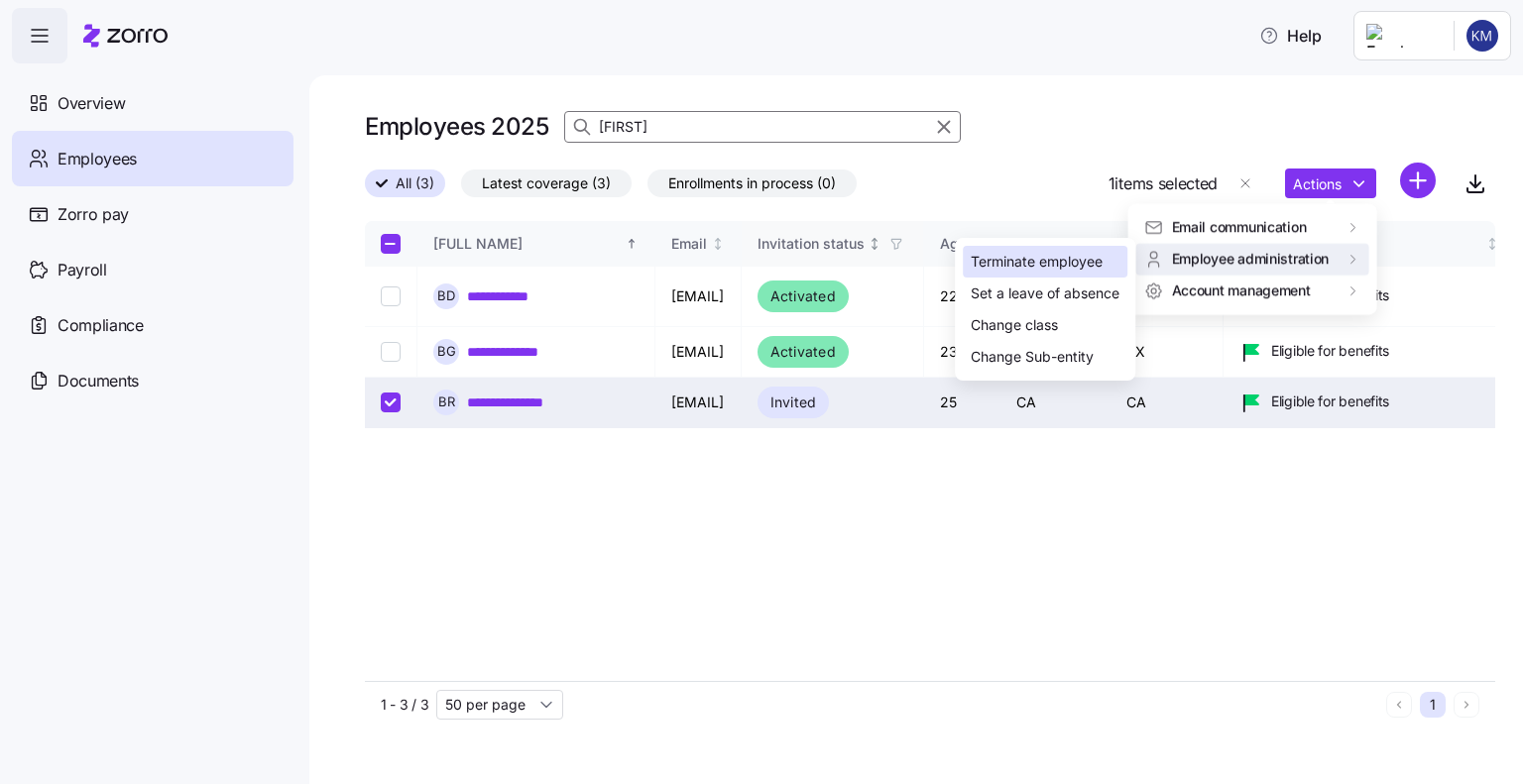 click on "Terminate employee" at bounding box center [1036, 262] 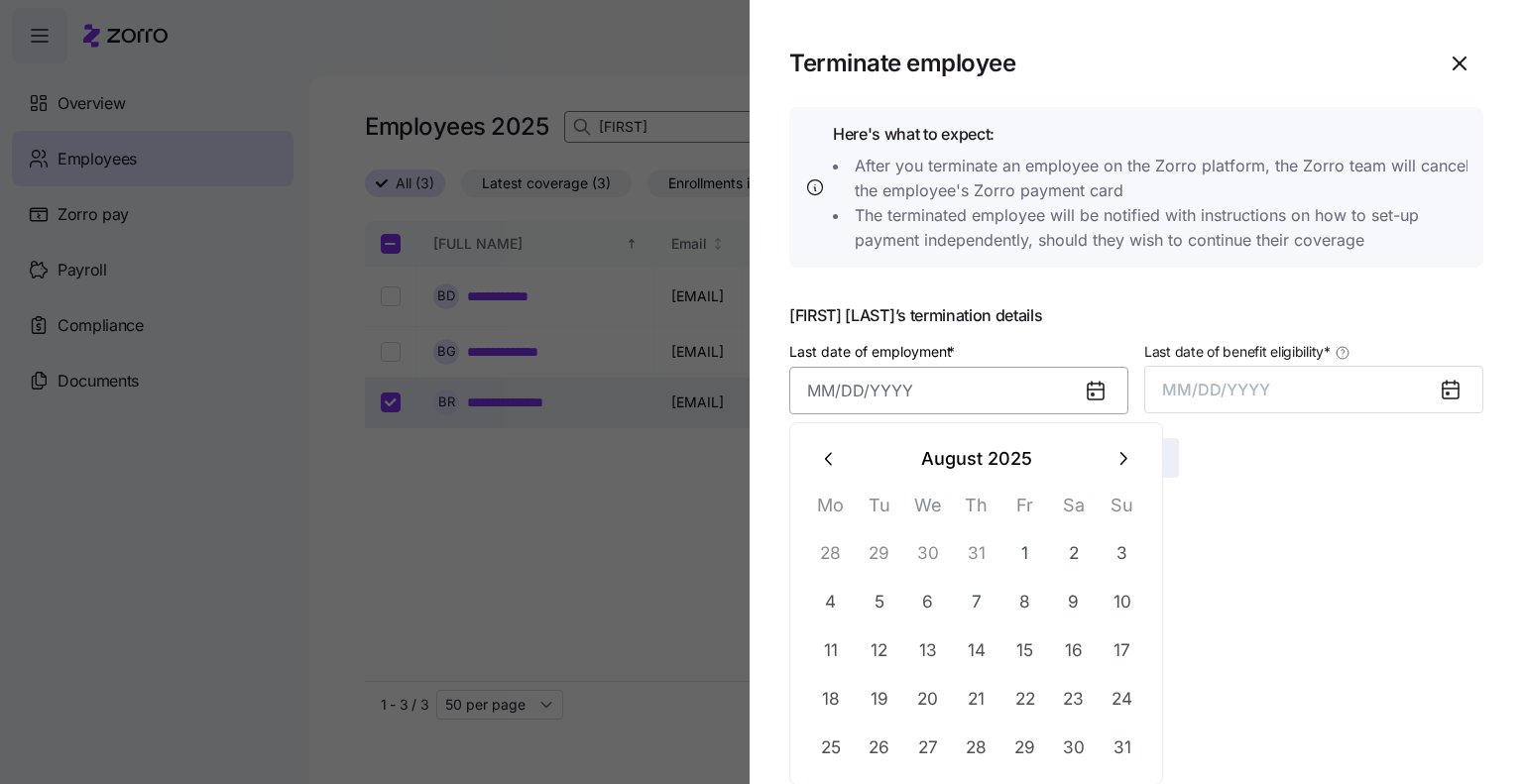 click on "Last date of employment  *" at bounding box center (959, 391) 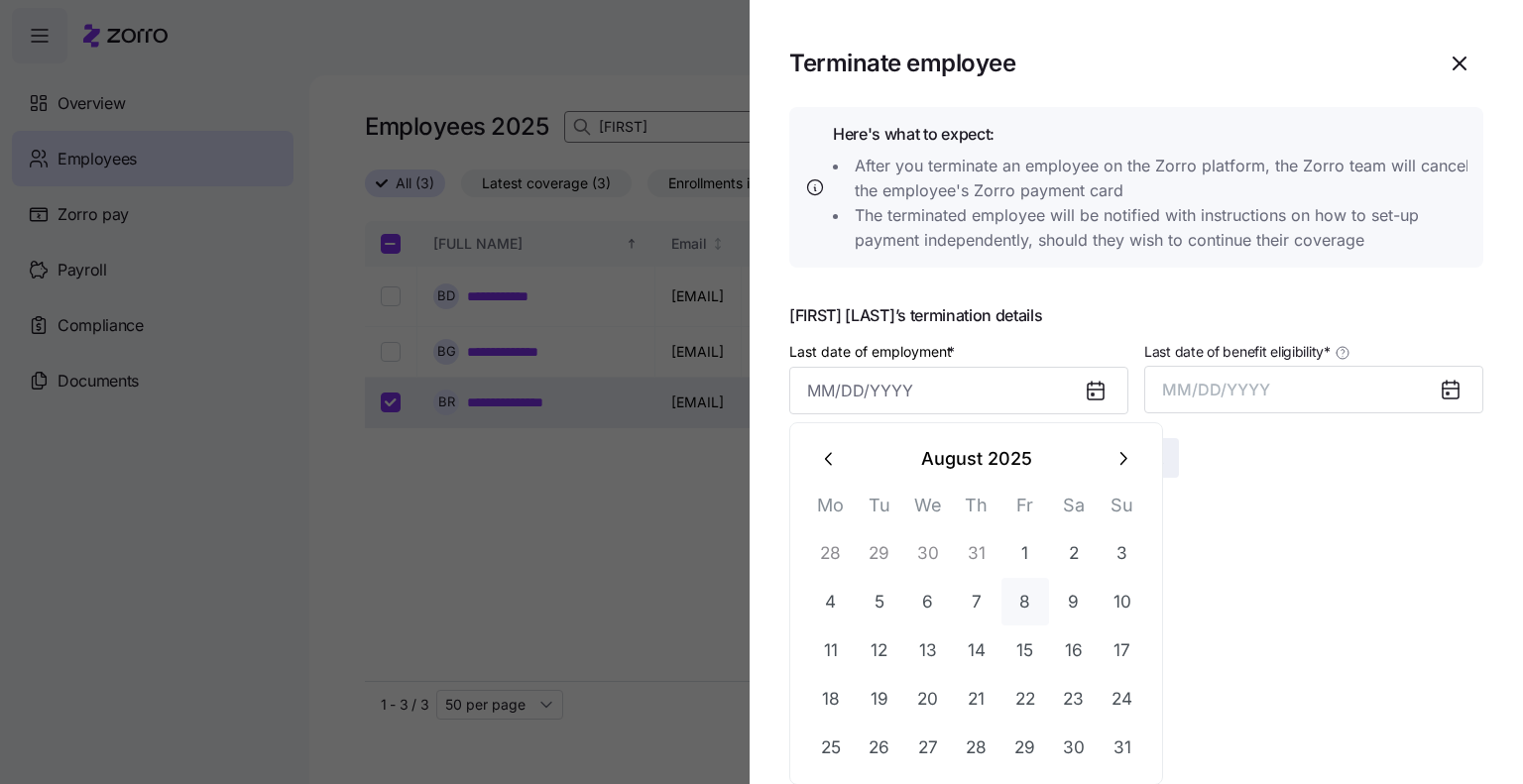 drag, startPoint x: 905, startPoint y: 388, endPoint x: 1019, endPoint y: 601, distance: 241.5885 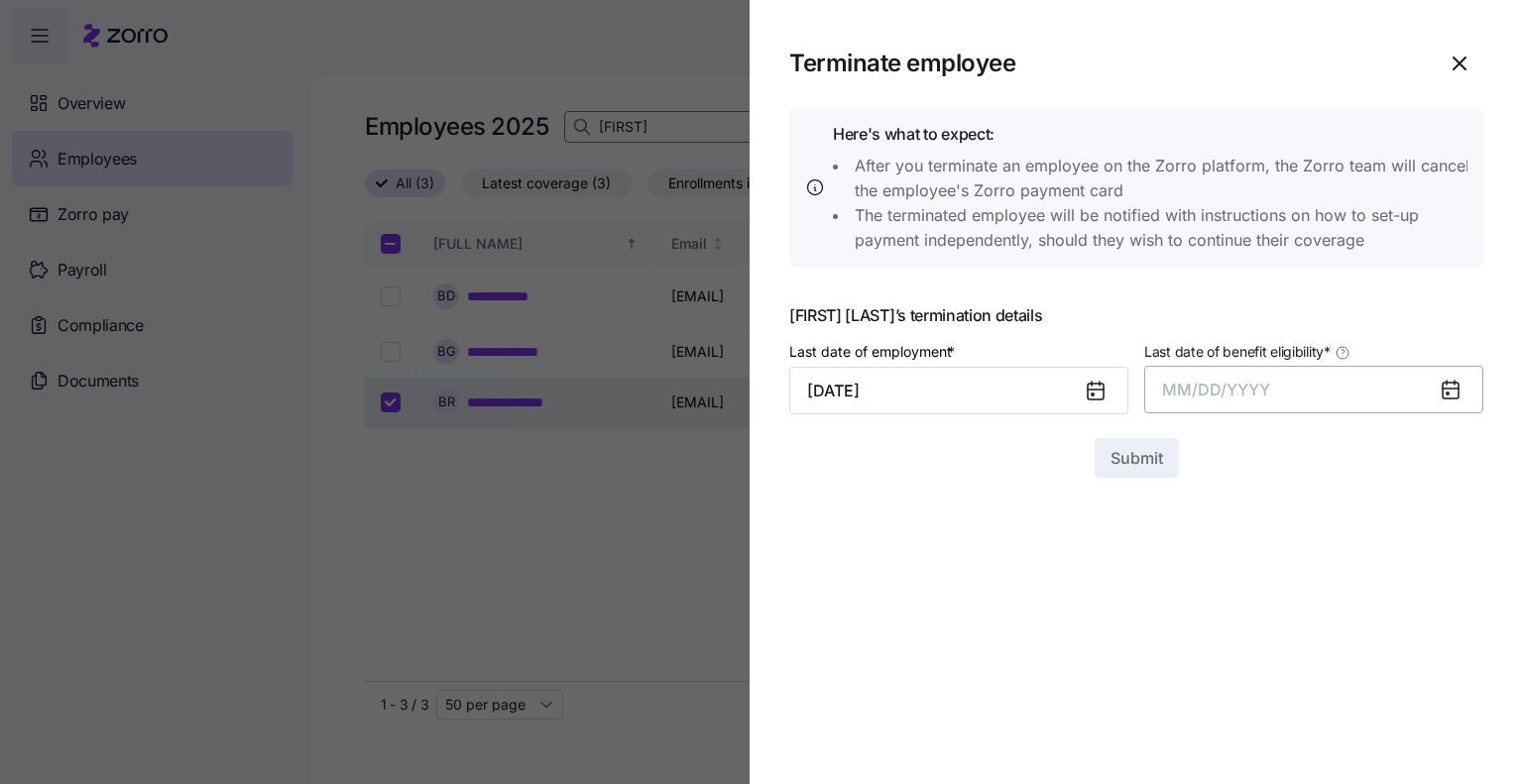 click on "MM/DD/YYYY" at bounding box center (1216, 390) 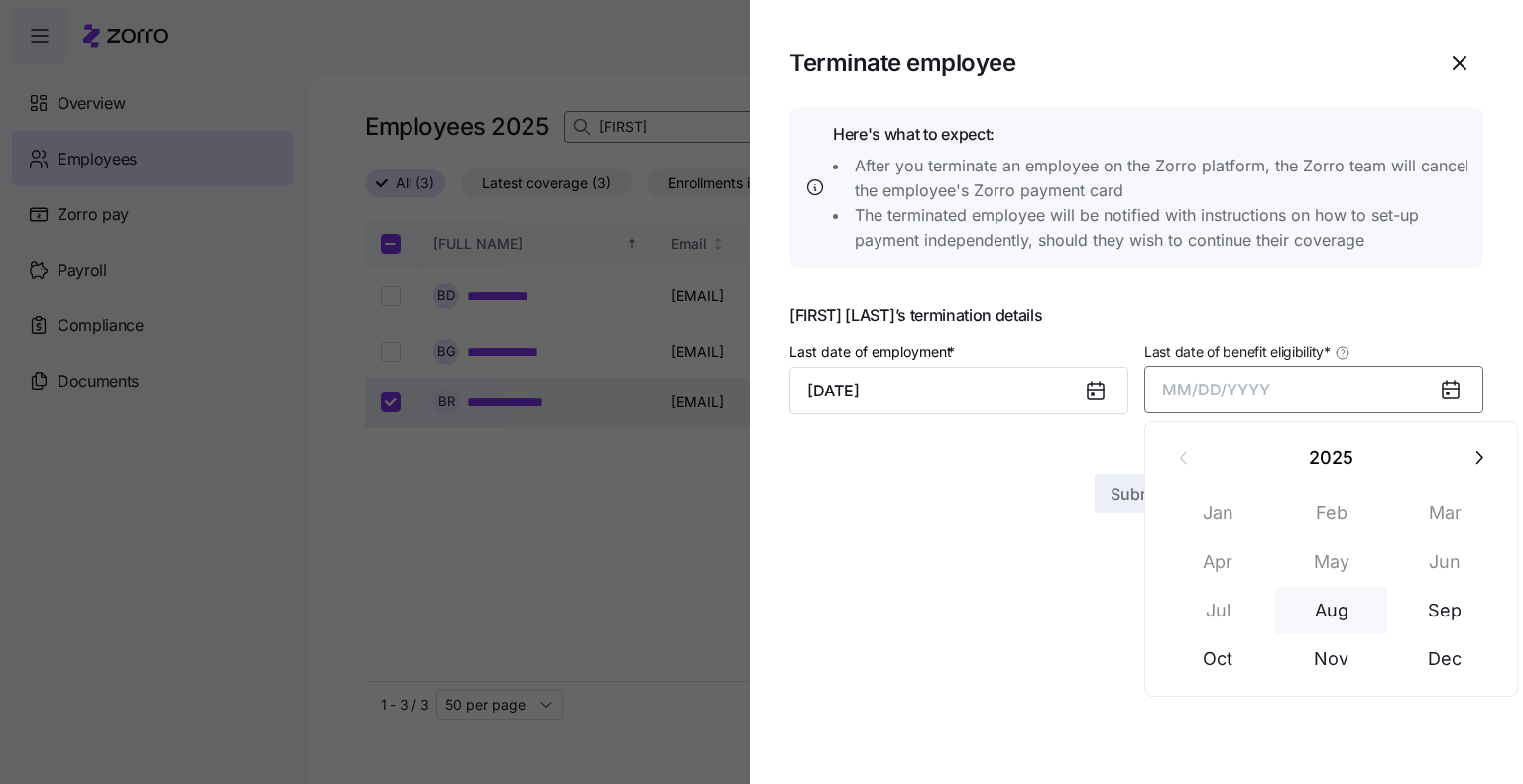 click on "Aug" at bounding box center [1332, 611] 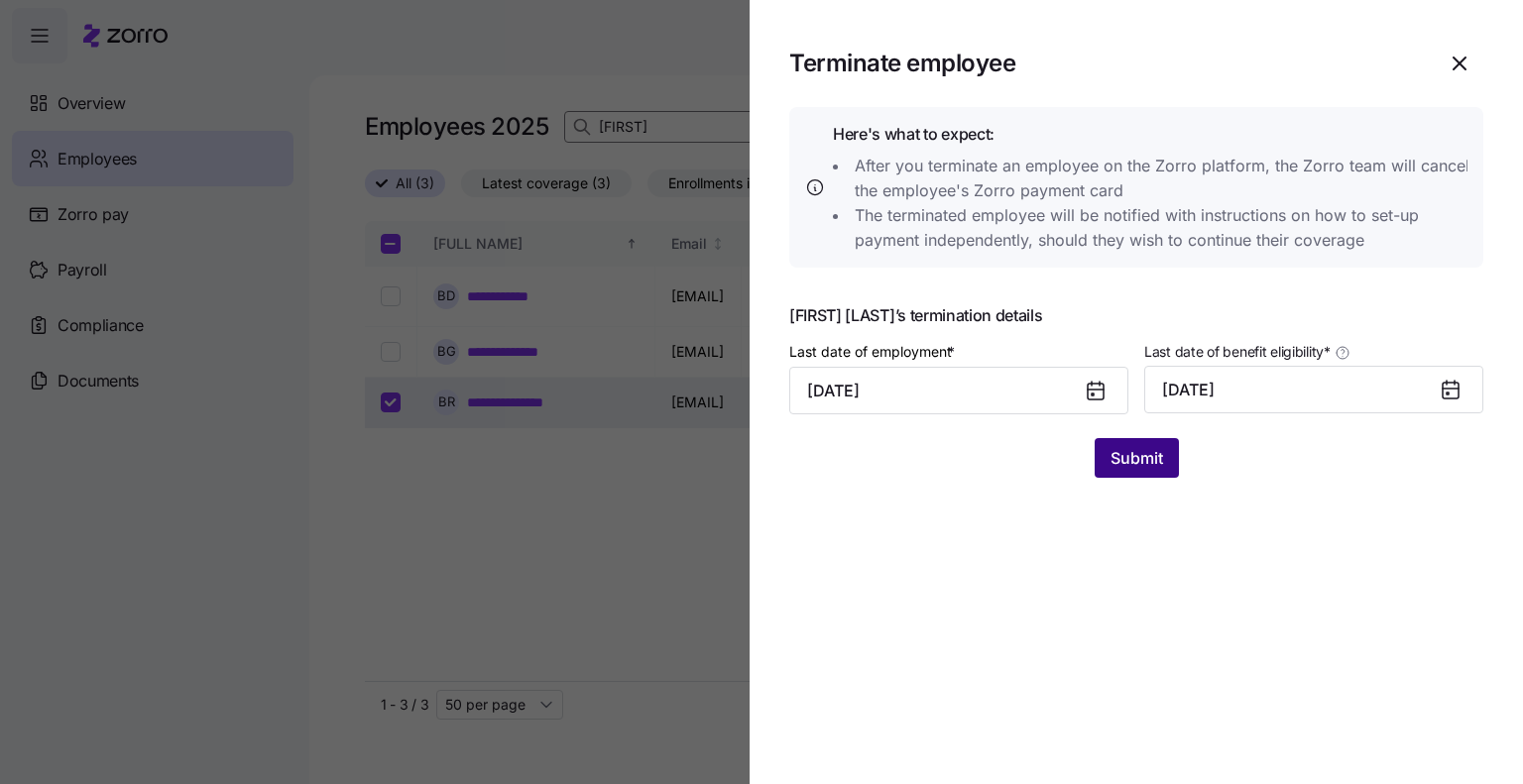 click on "Submit" at bounding box center (1136, 458) 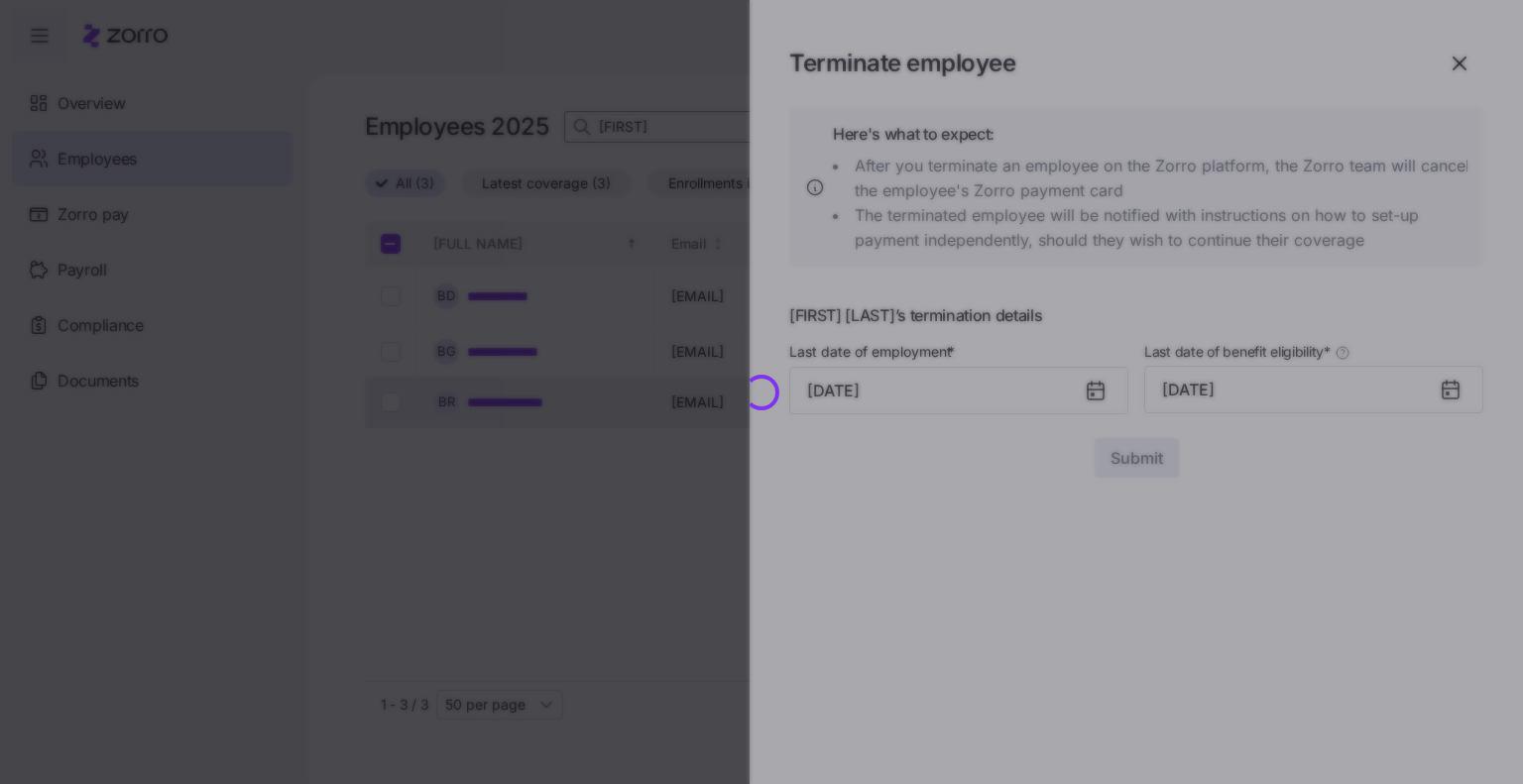 checkbox on "false" 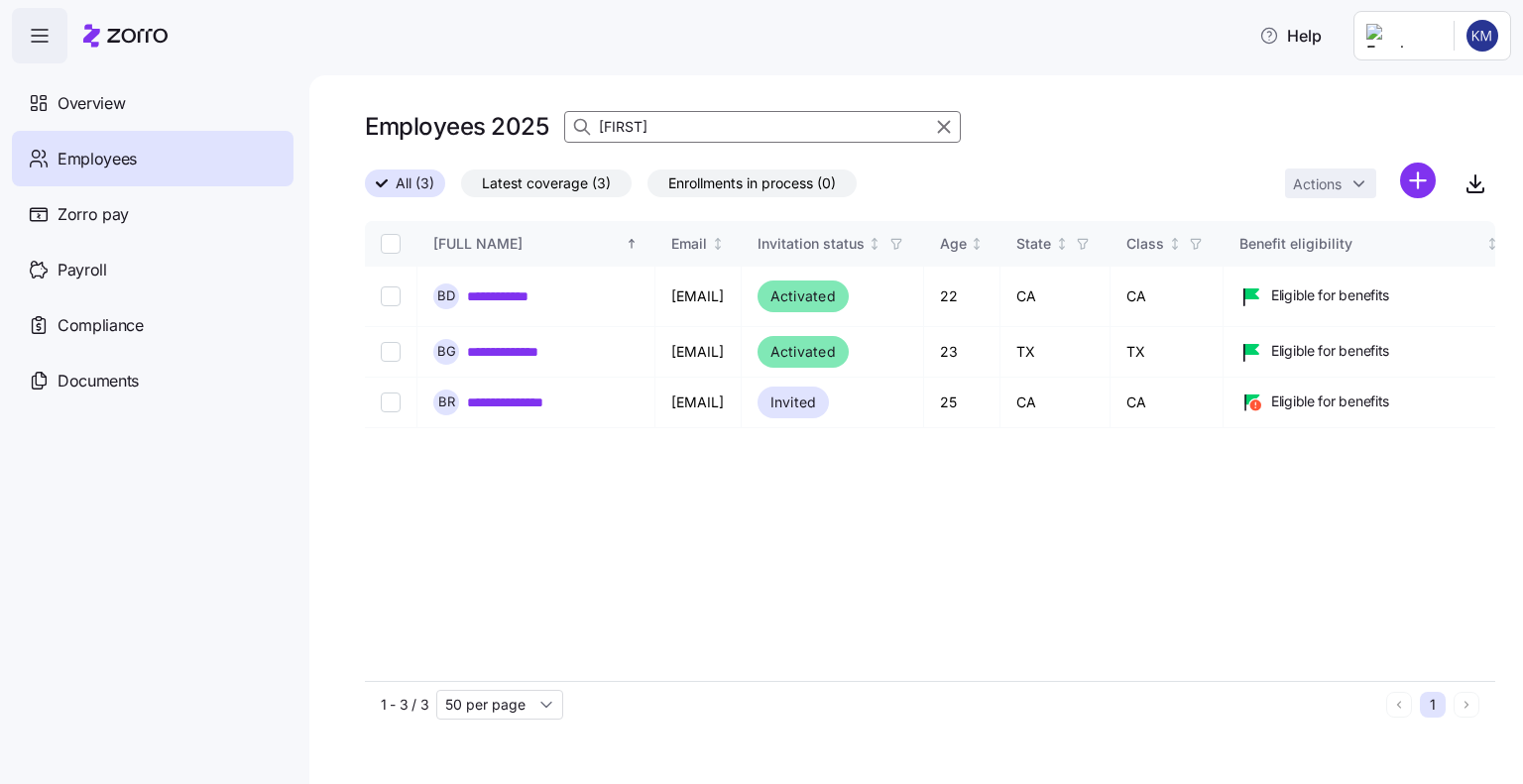 drag, startPoint x: 656, startPoint y: 125, endPoint x: 581, endPoint y: 118, distance: 75.325958 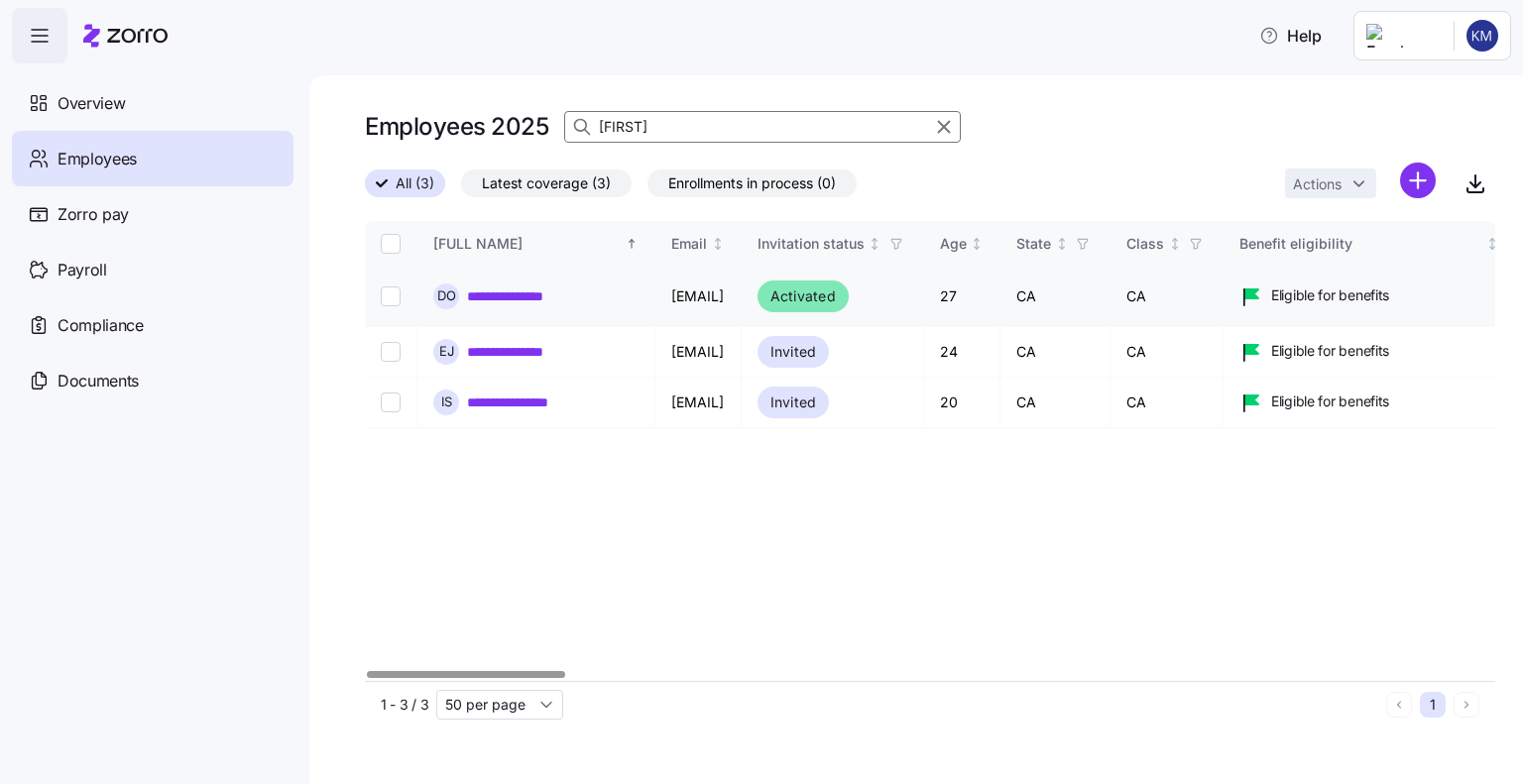 type on "[FIRST]" 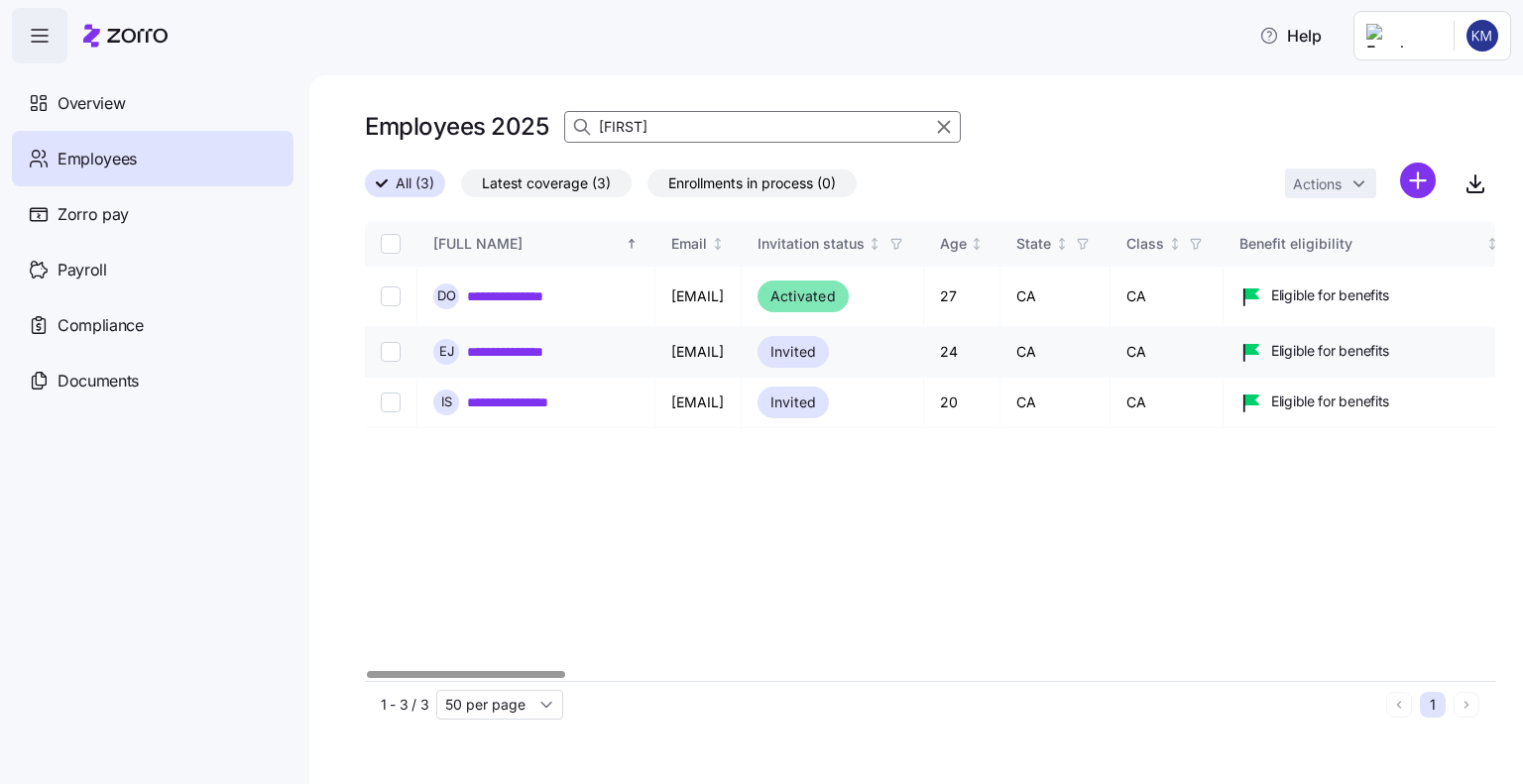 click at bounding box center [391, 352] 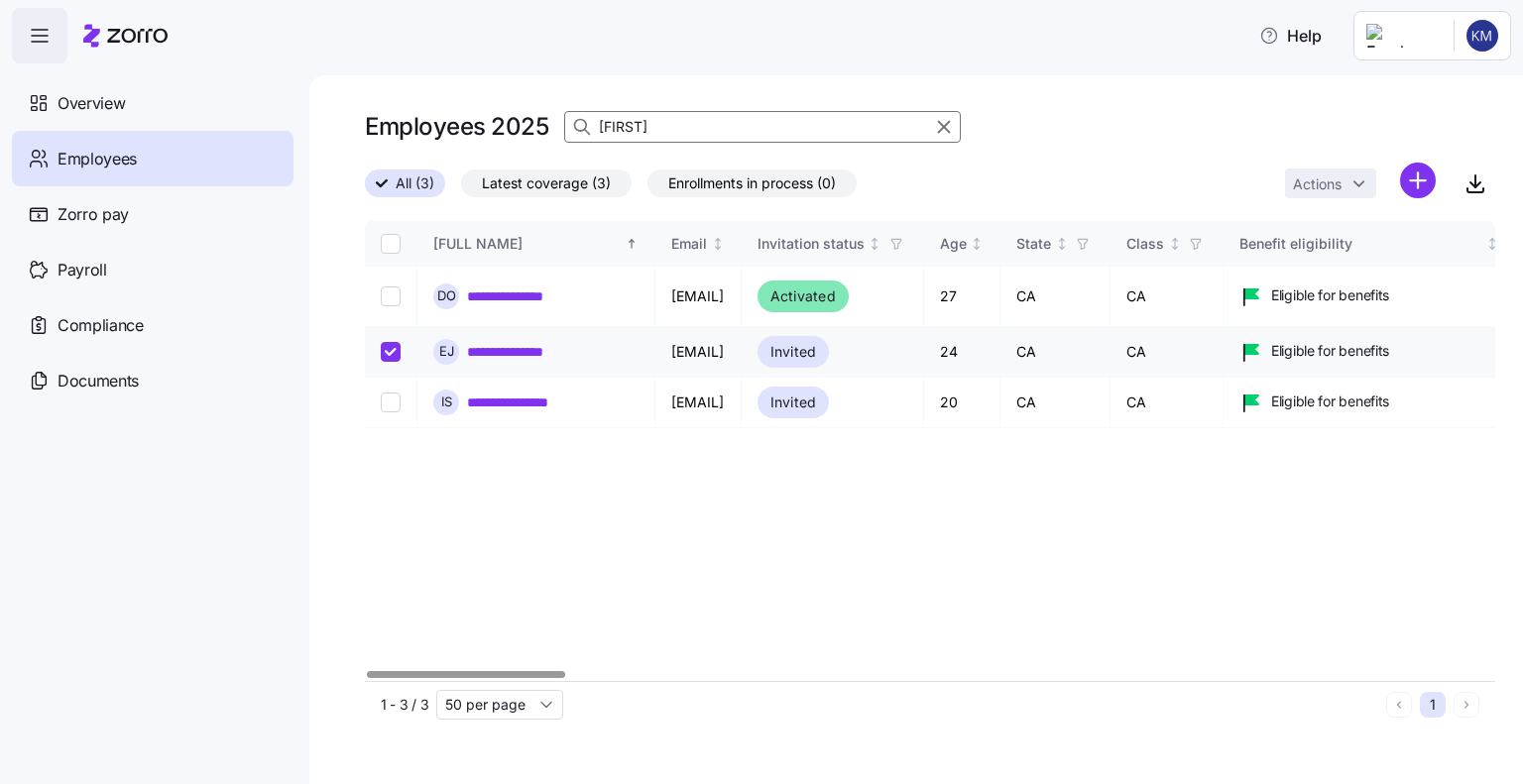 checkbox on "true" 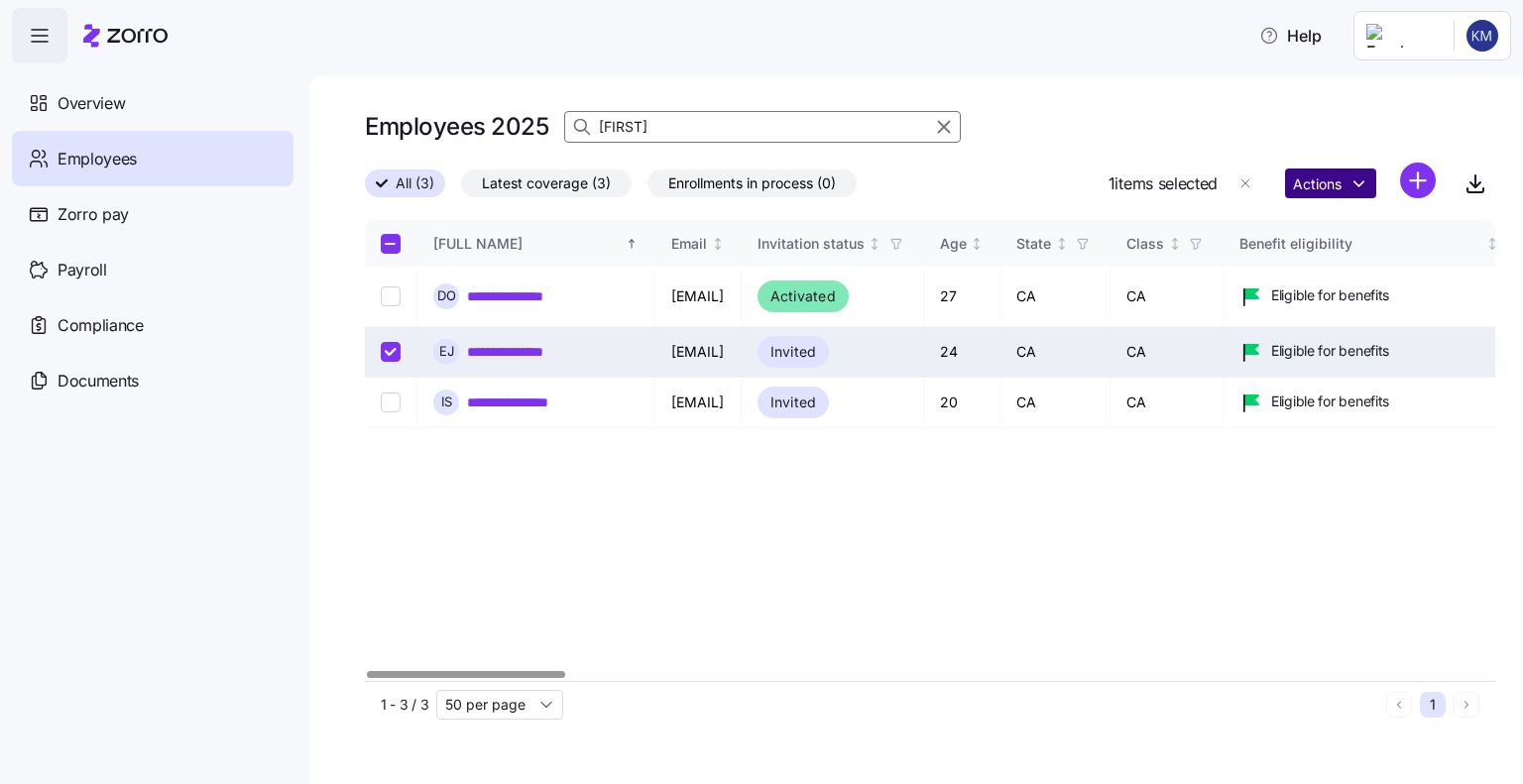 click on "**********" at bounding box center [762, 386] 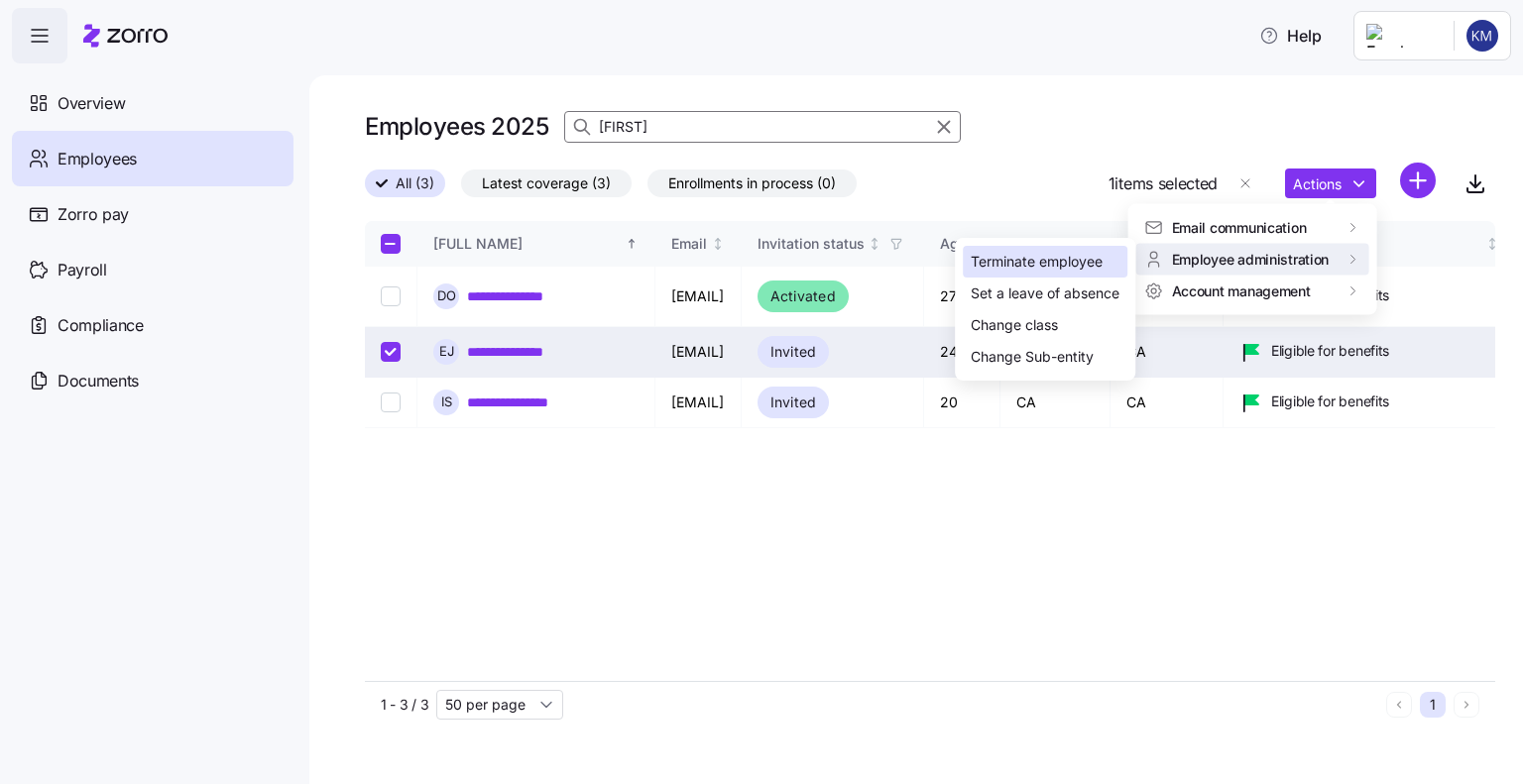 click on "Terminate employee" at bounding box center (1036, 262) 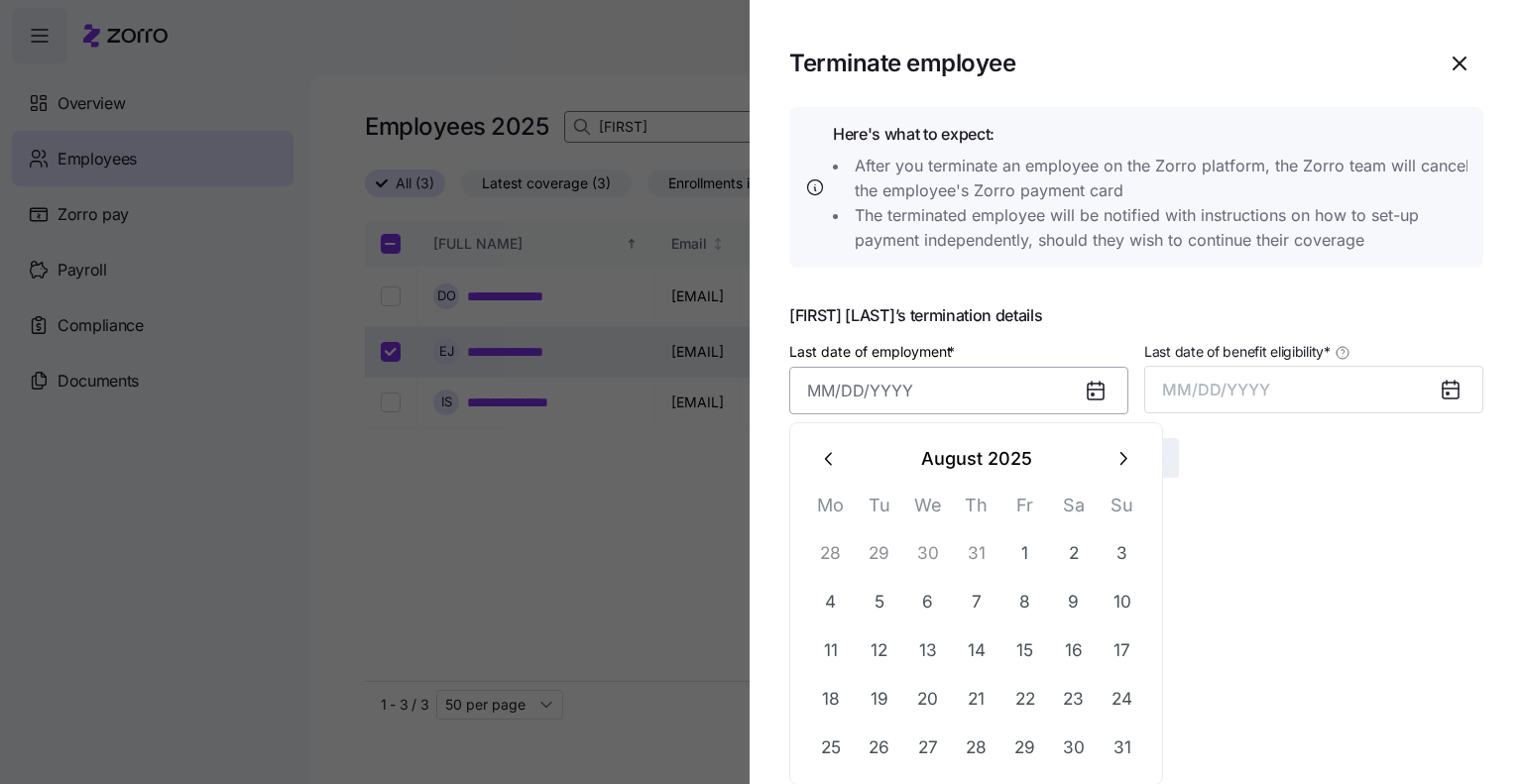 click on "Last date of employment  *" at bounding box center (959, 391) 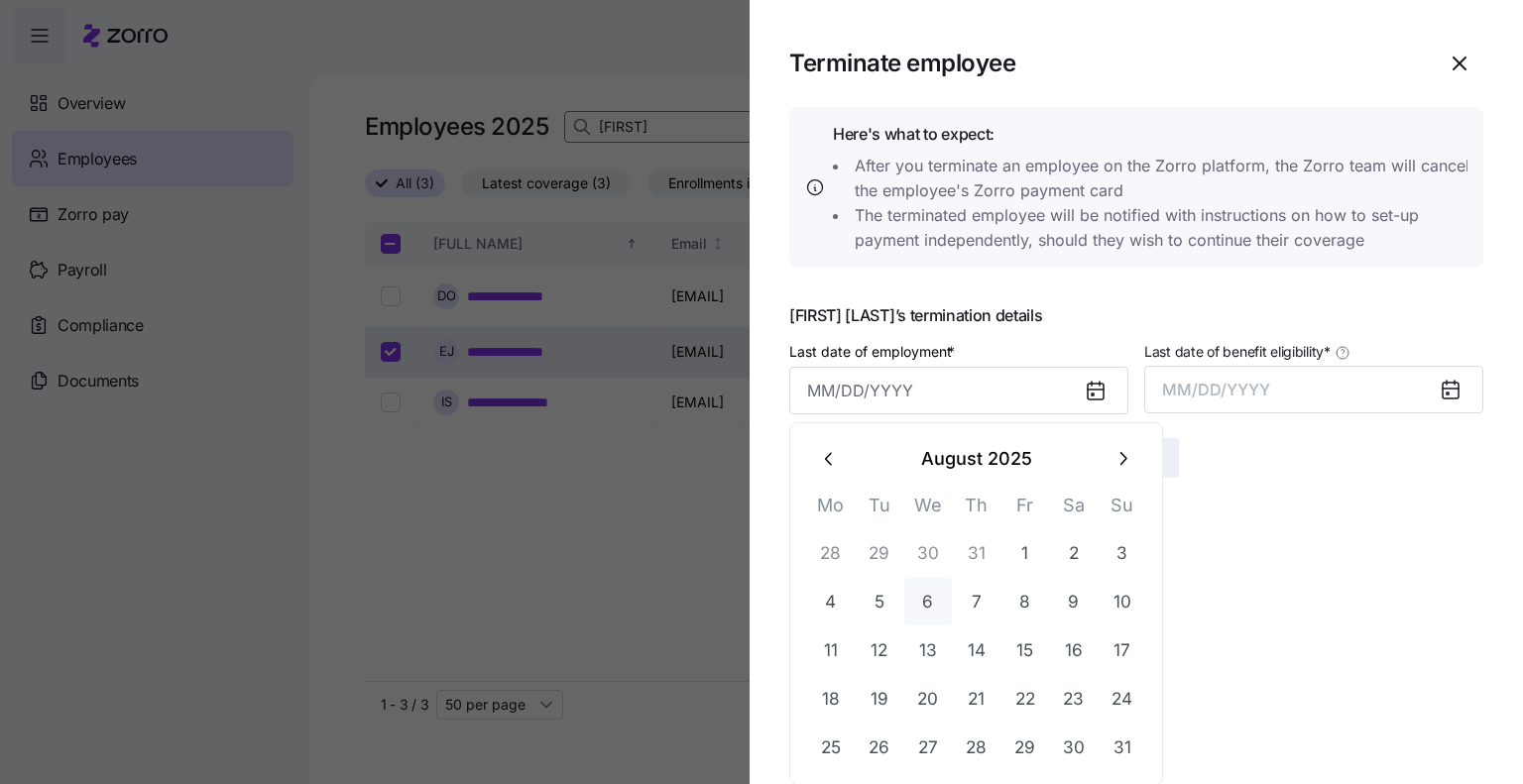 click on "6" at bounding box center [928, 602] 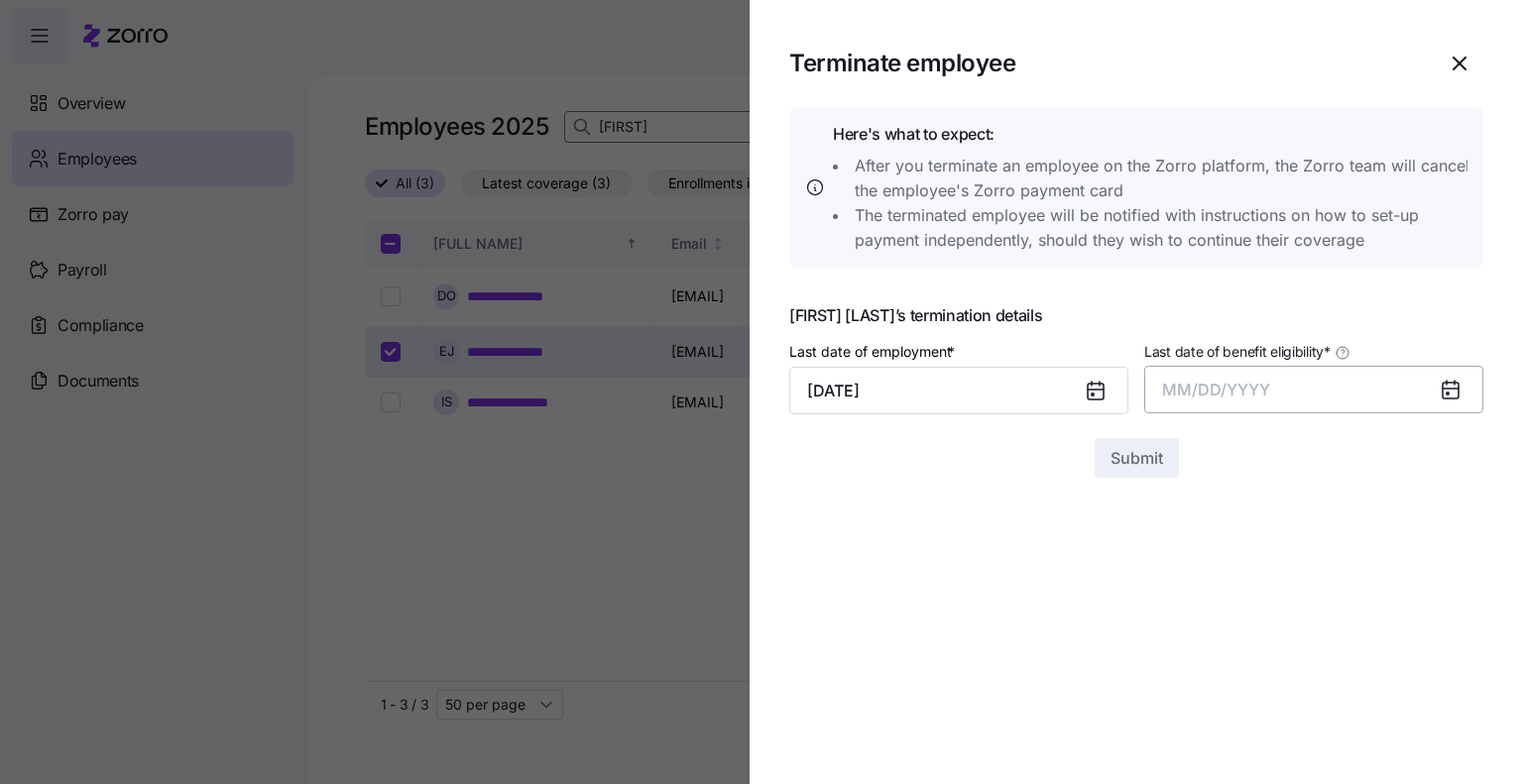 click on "MM/DD/YYYY" at bounding box center [1216, 390] 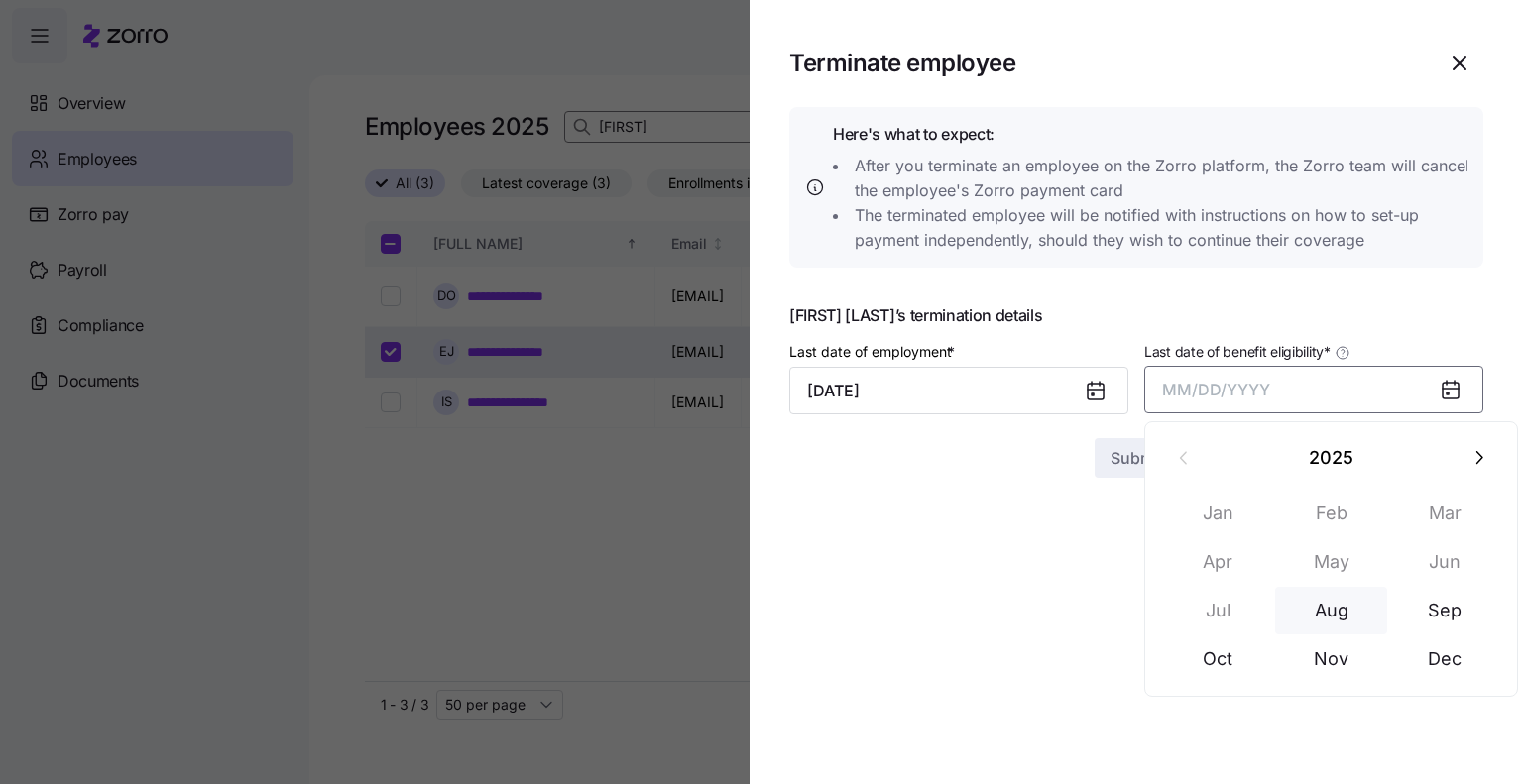 click on "Aug" at bounding box center (1332, 611) 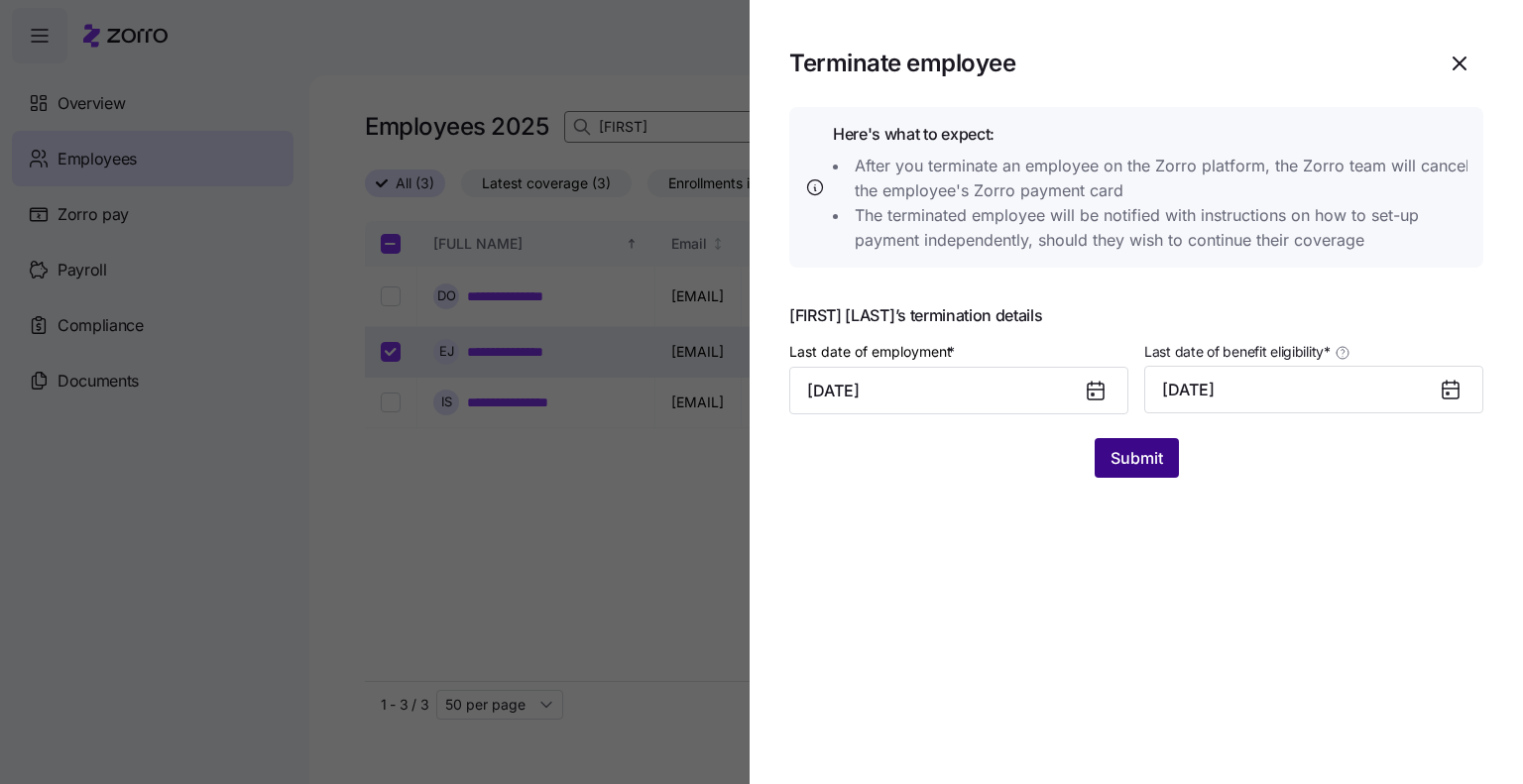 click on "Submit" at bounding box center [1136, 458] 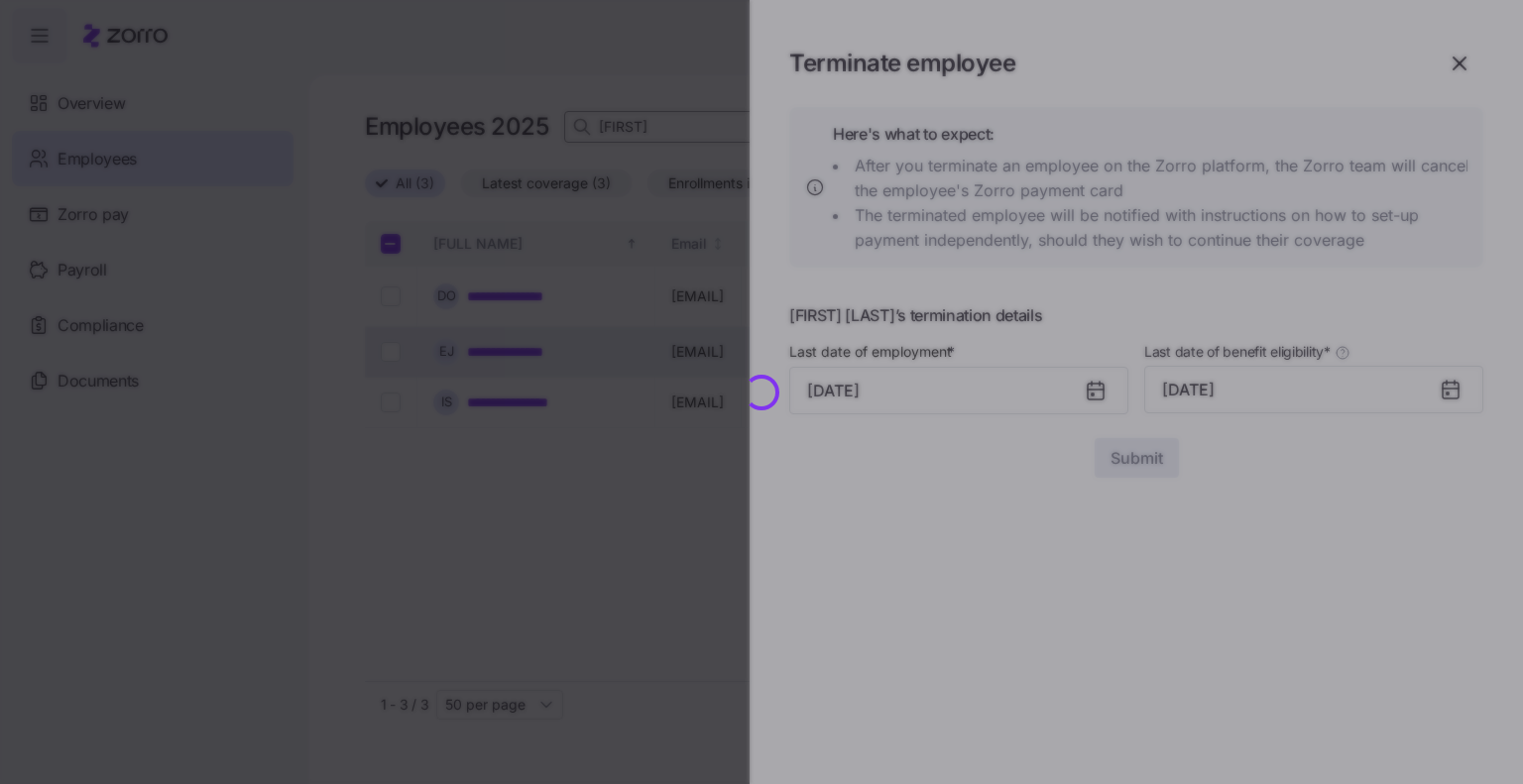 checkbox on "false" 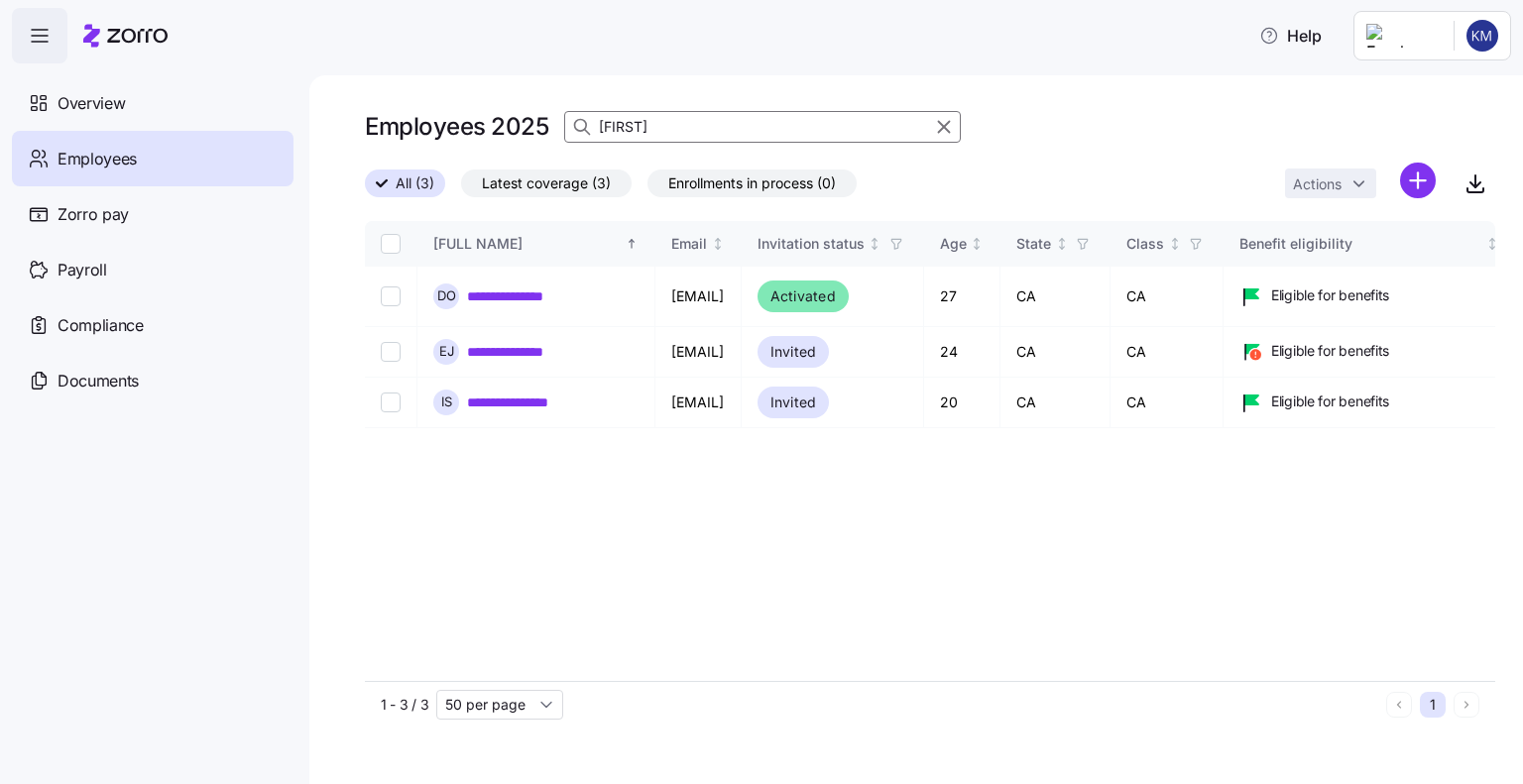 drag, startPoint x: 642, startPoint y: 130, endPoint x: 583, endPoint y: 125, distance: 59.211485 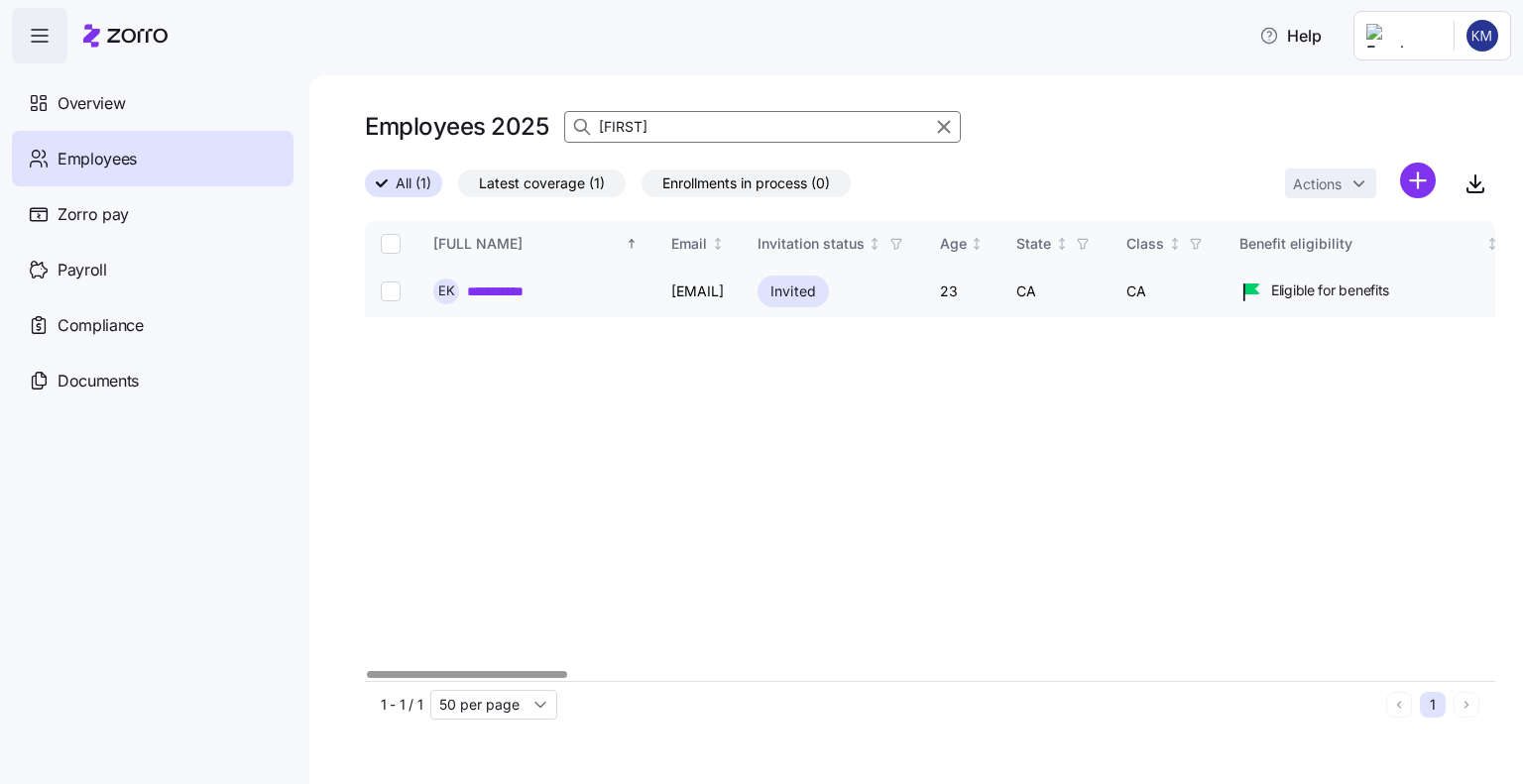 type on "[FIRST]" 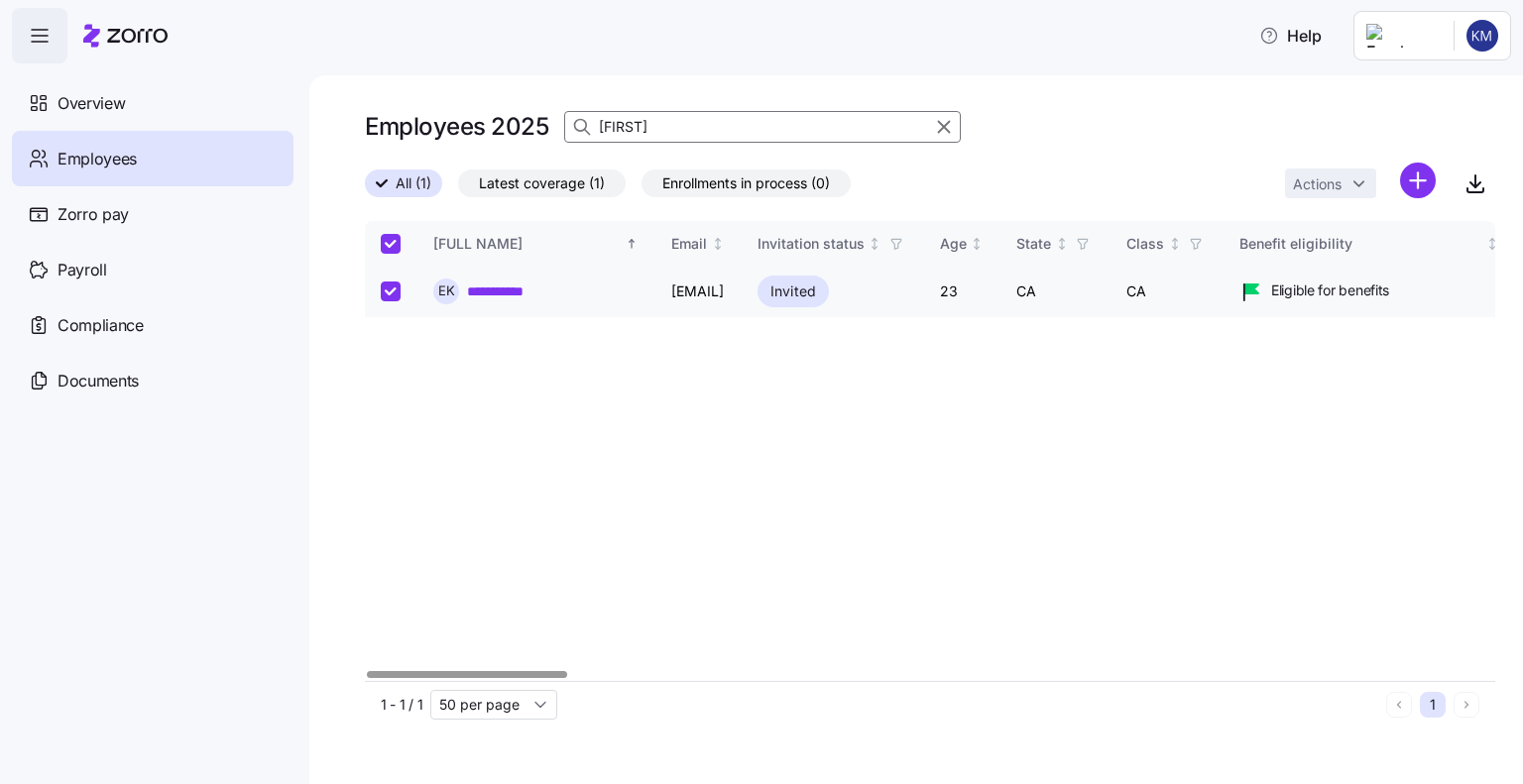 checkbox on "true" 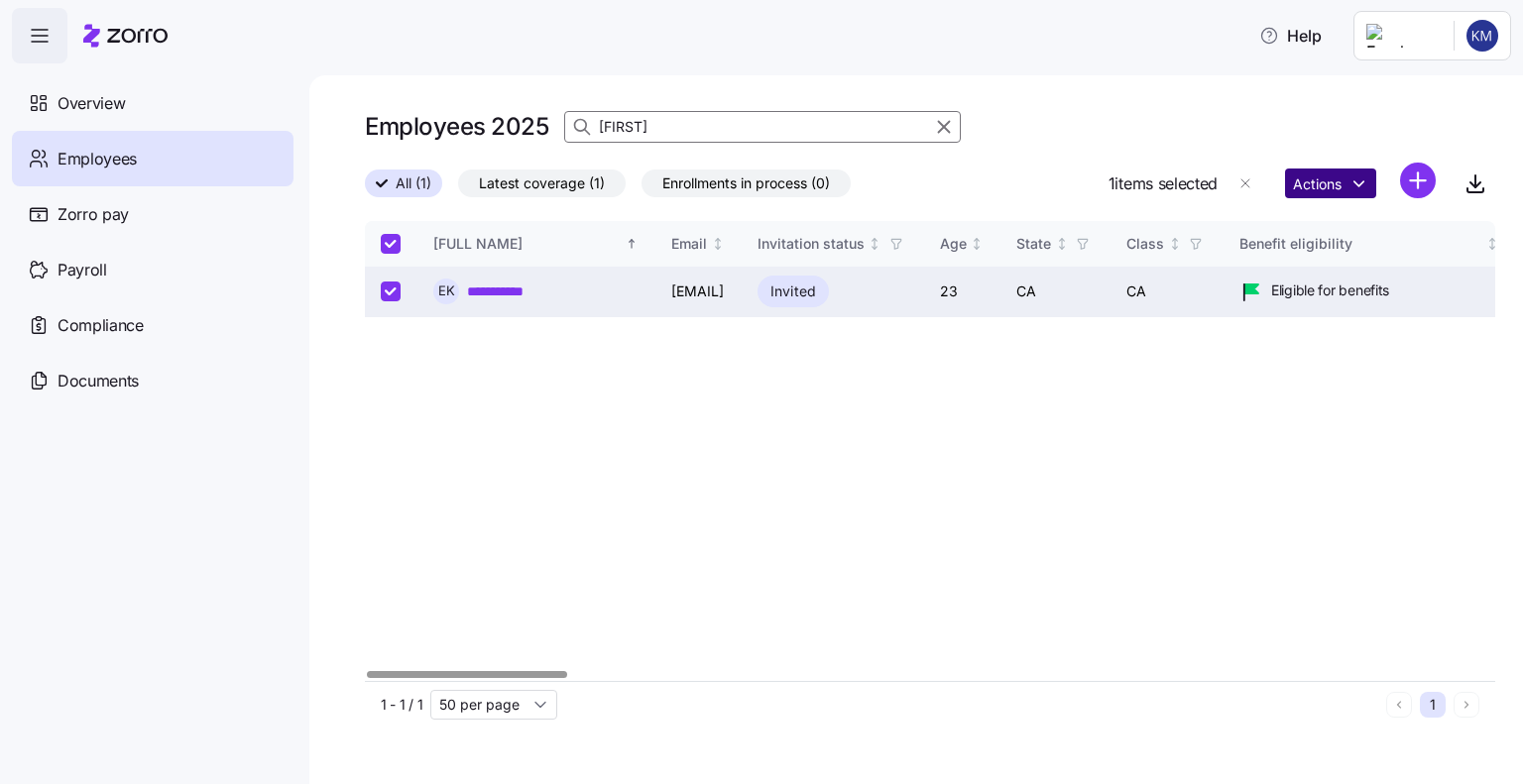 click on "**********" at bounding box center (762, 386) 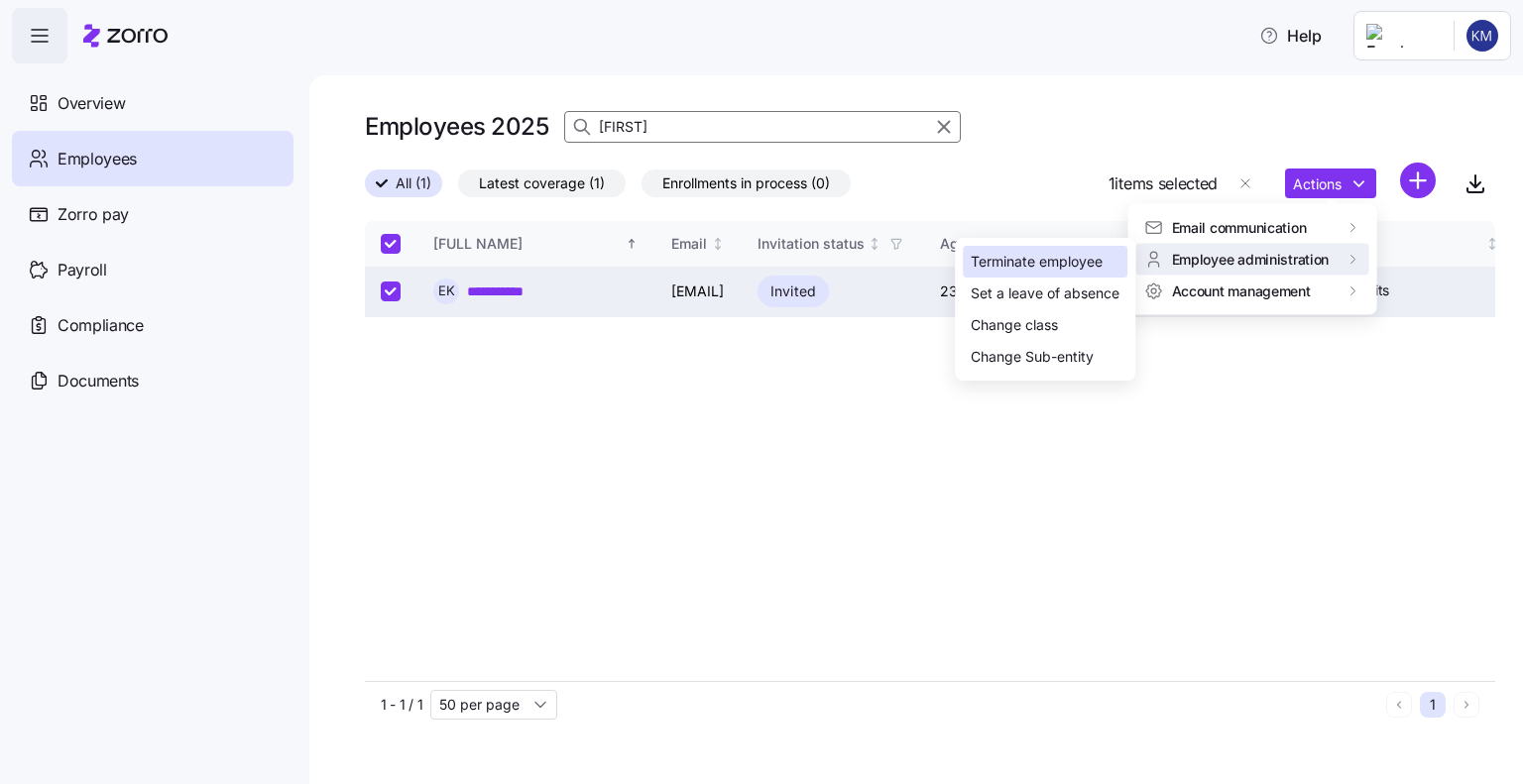 click on "Terminate employee" at bounding box center [1036, 262] 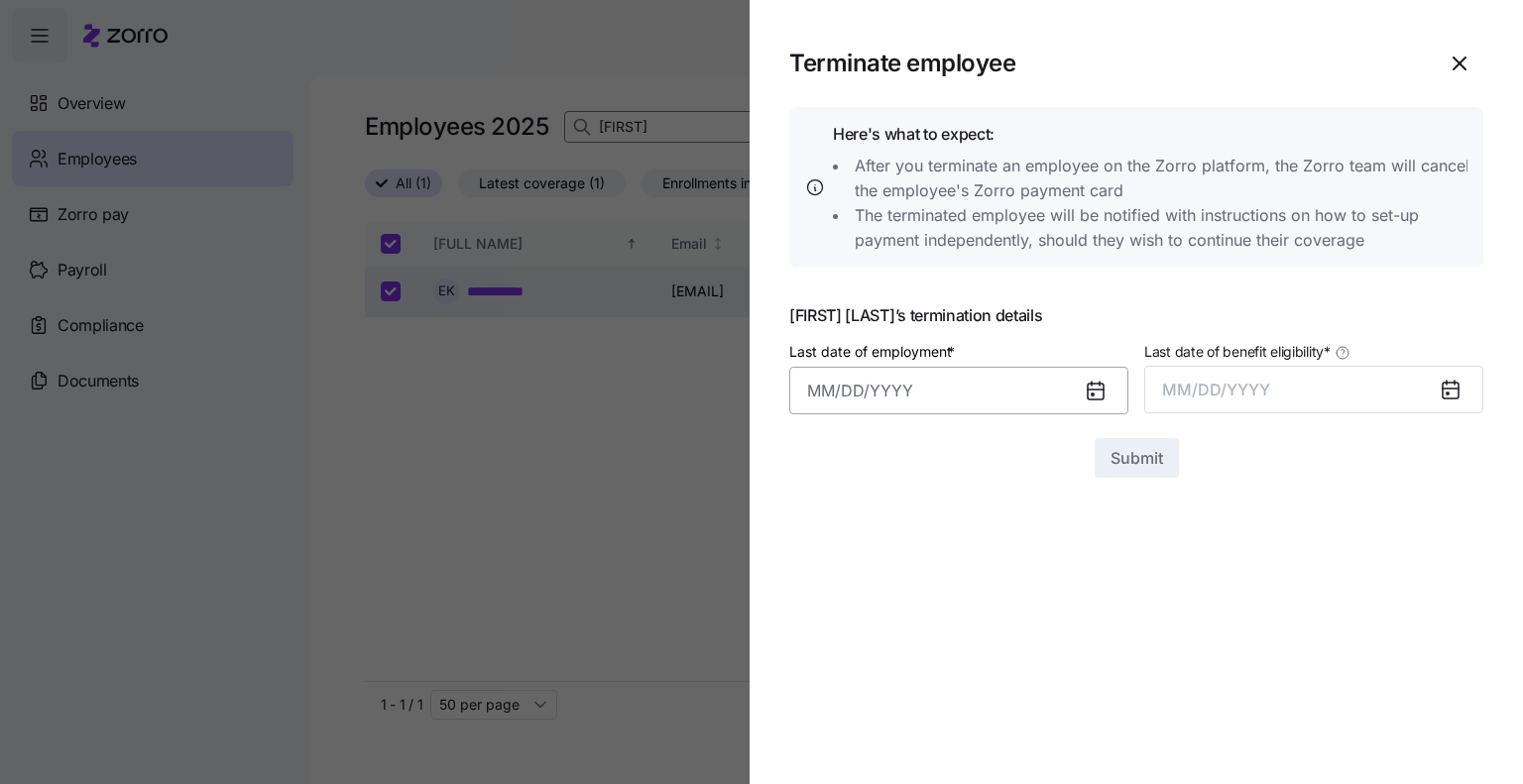 click on "Last date of employment  *" at bounding box center [959, 391] 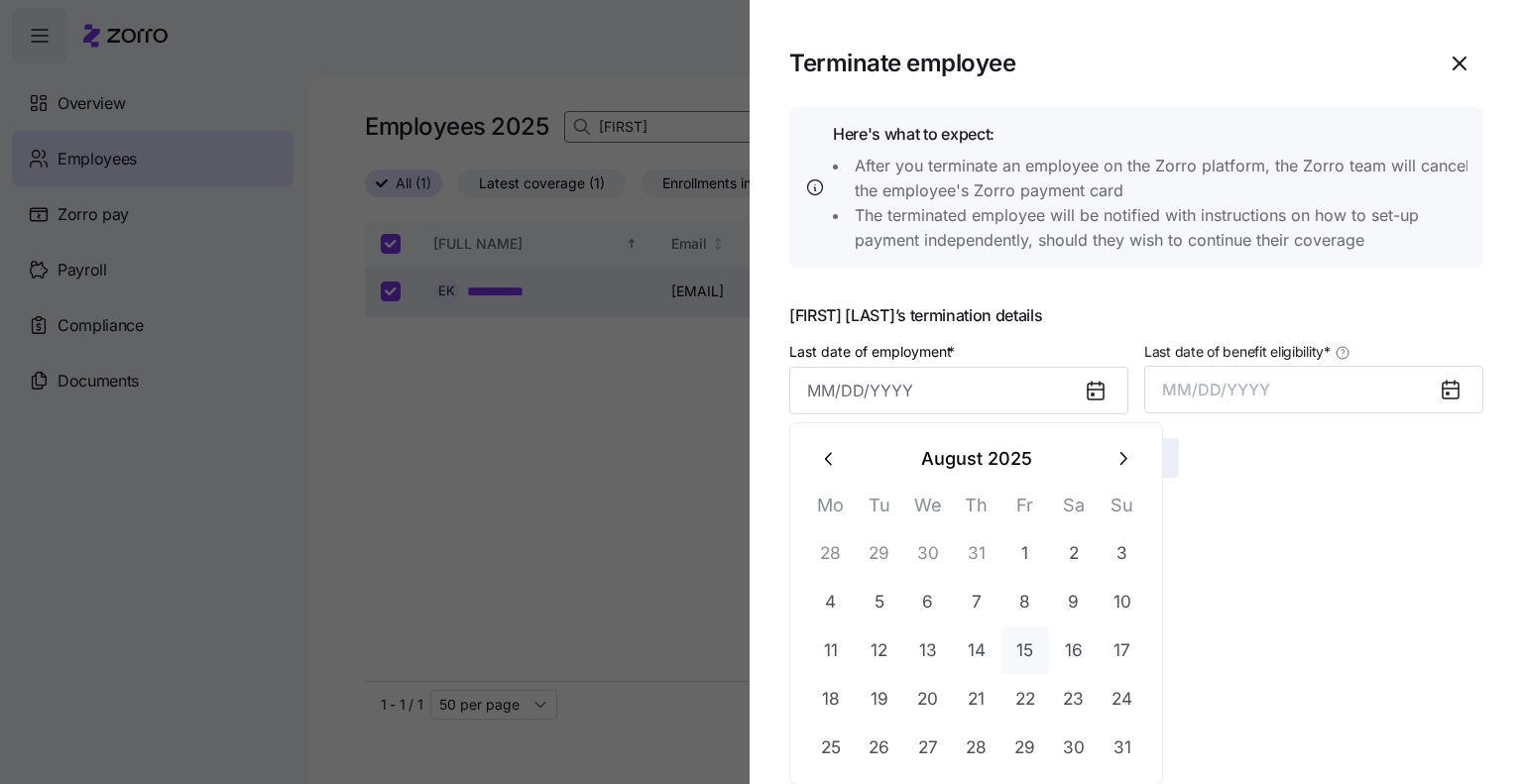 click on "15" at bounding box center (1025, 650) 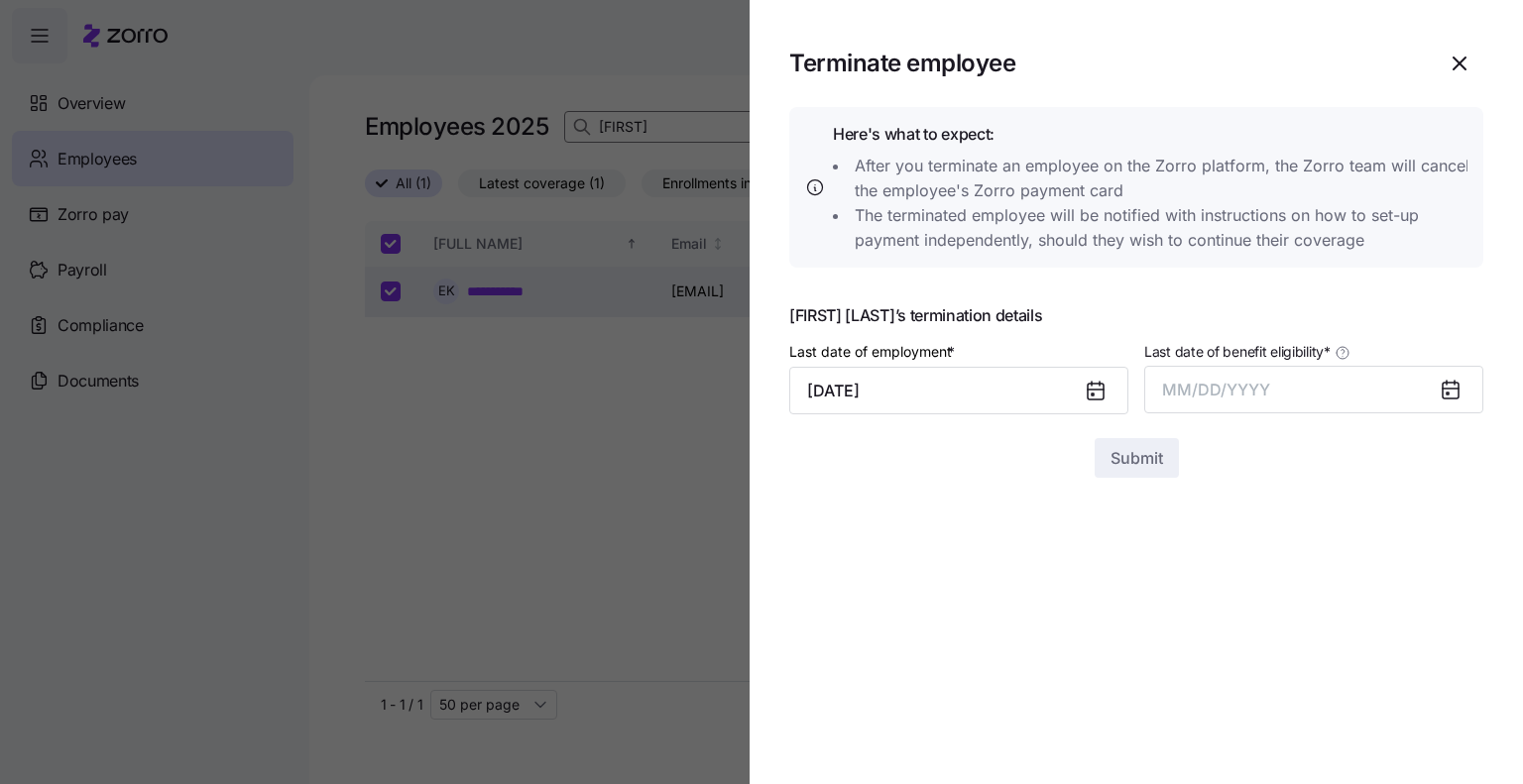 type on "[DATE]" 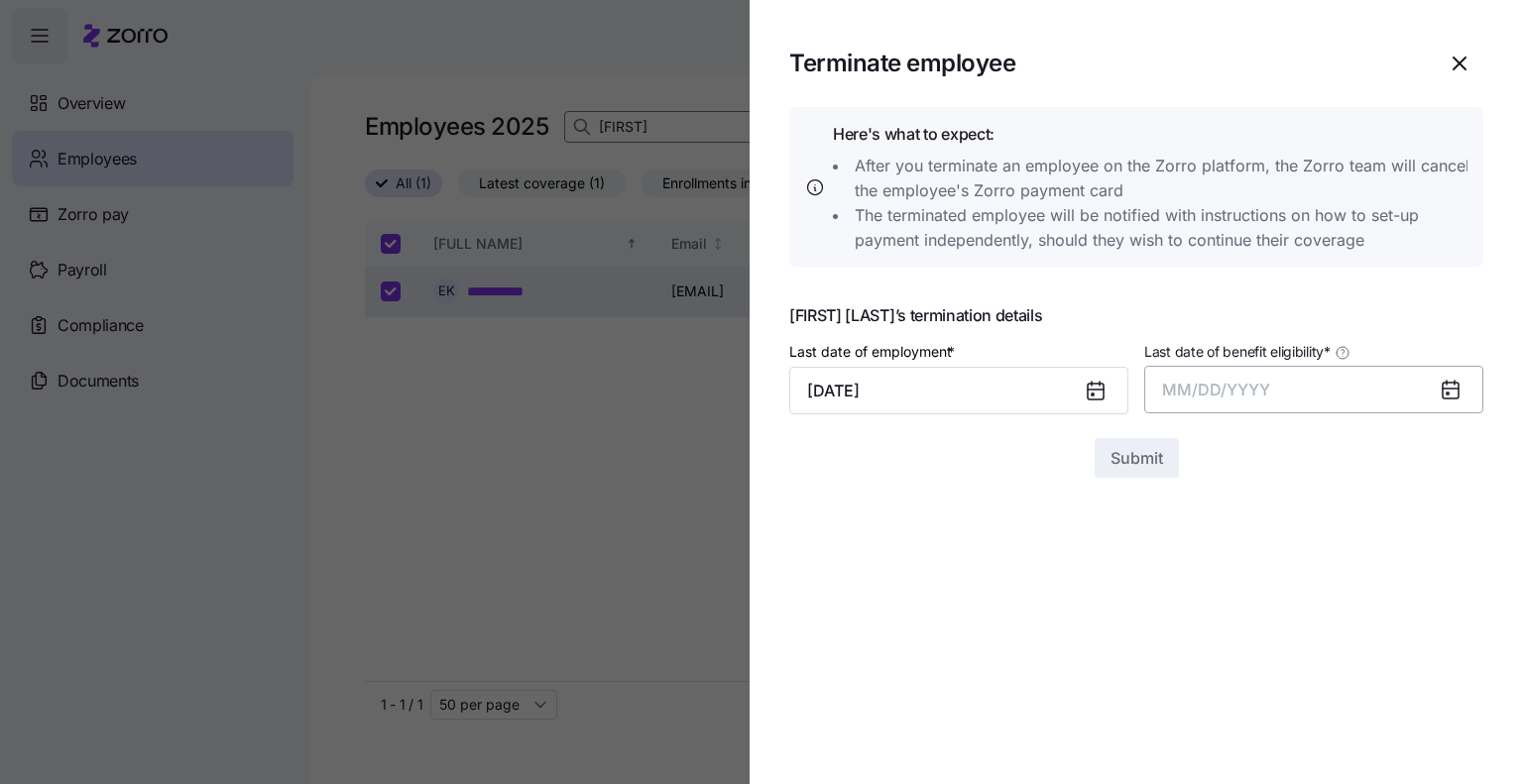 click on "MM/DD/YYYY" at bounding box center [1216, 390] 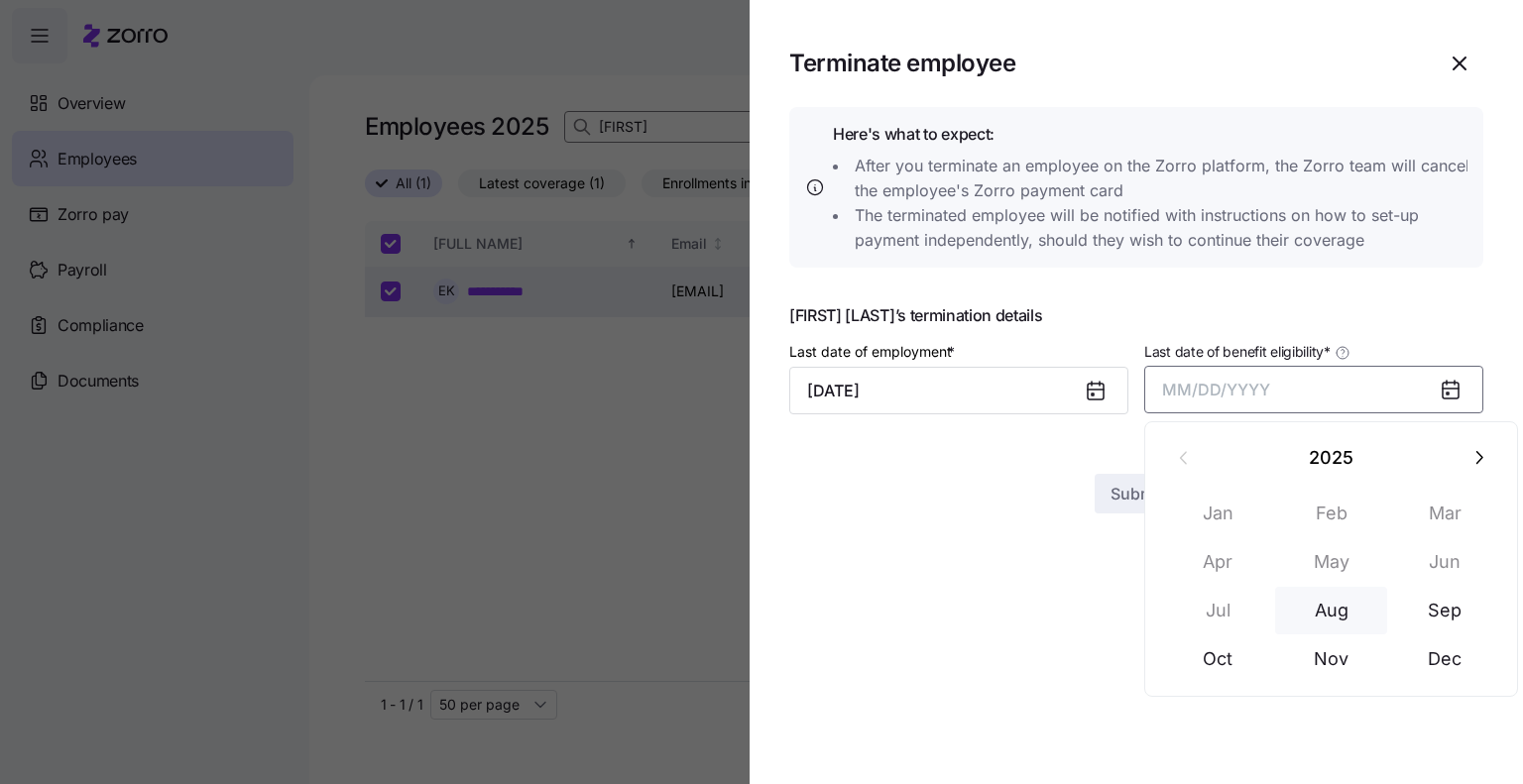 click on "Aug" at bounding box center (1332, 611) 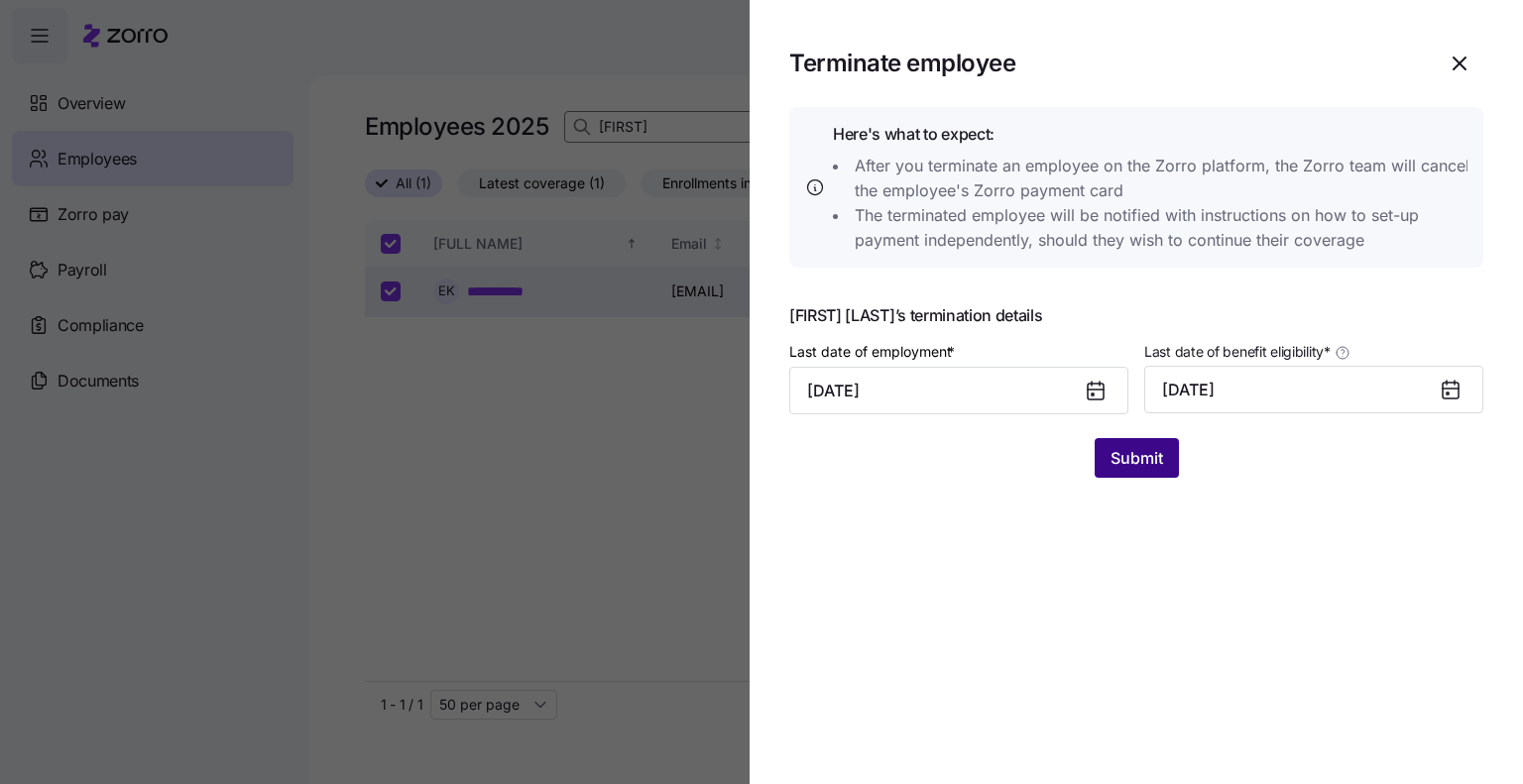 click on "Submit" at bounding box center [1136, 458] 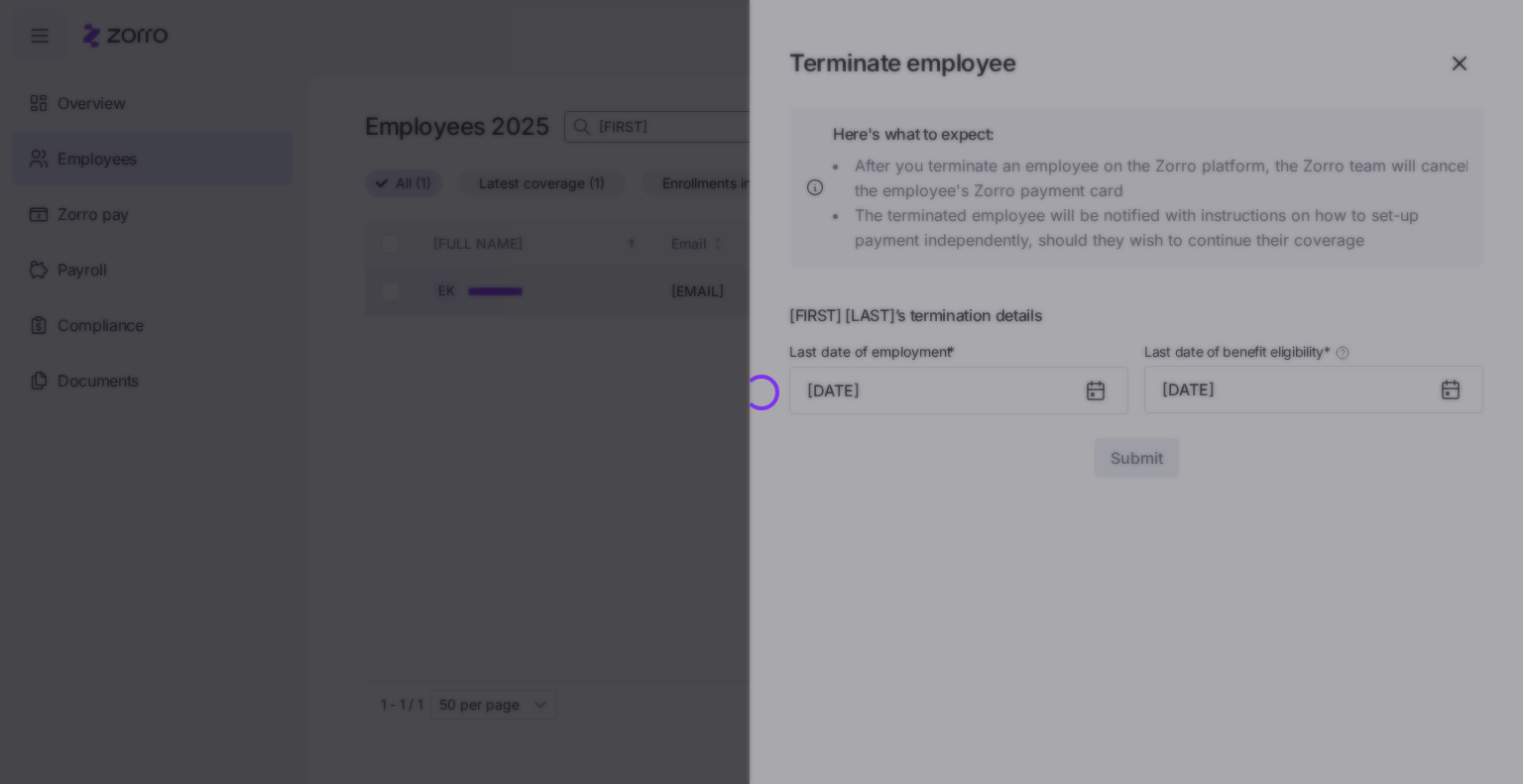 checkbox on "false" 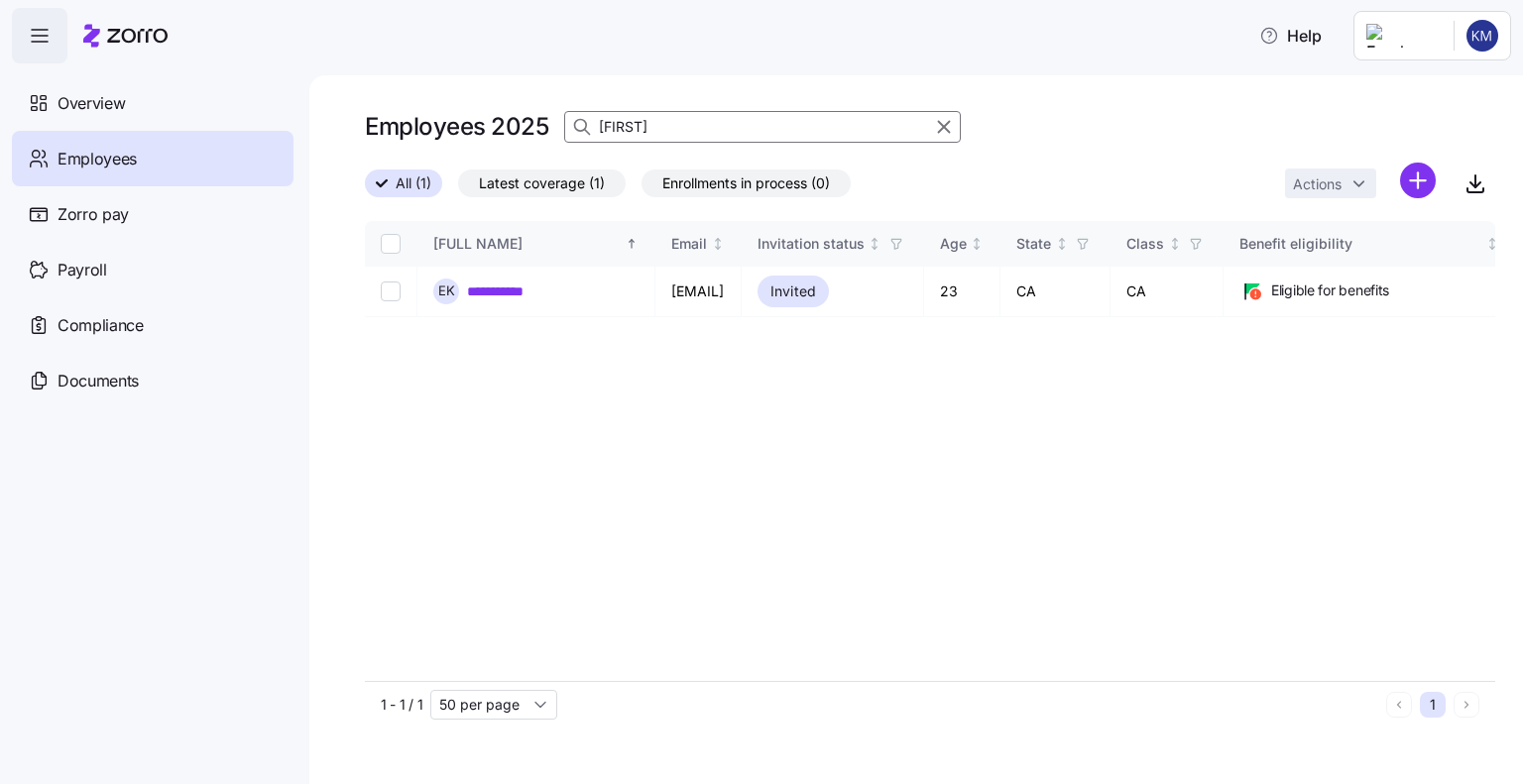 drag, startPoint x: 658, startPoint y: 131, endPoint x: 568, endPoint y: 129, distance: 90.02222 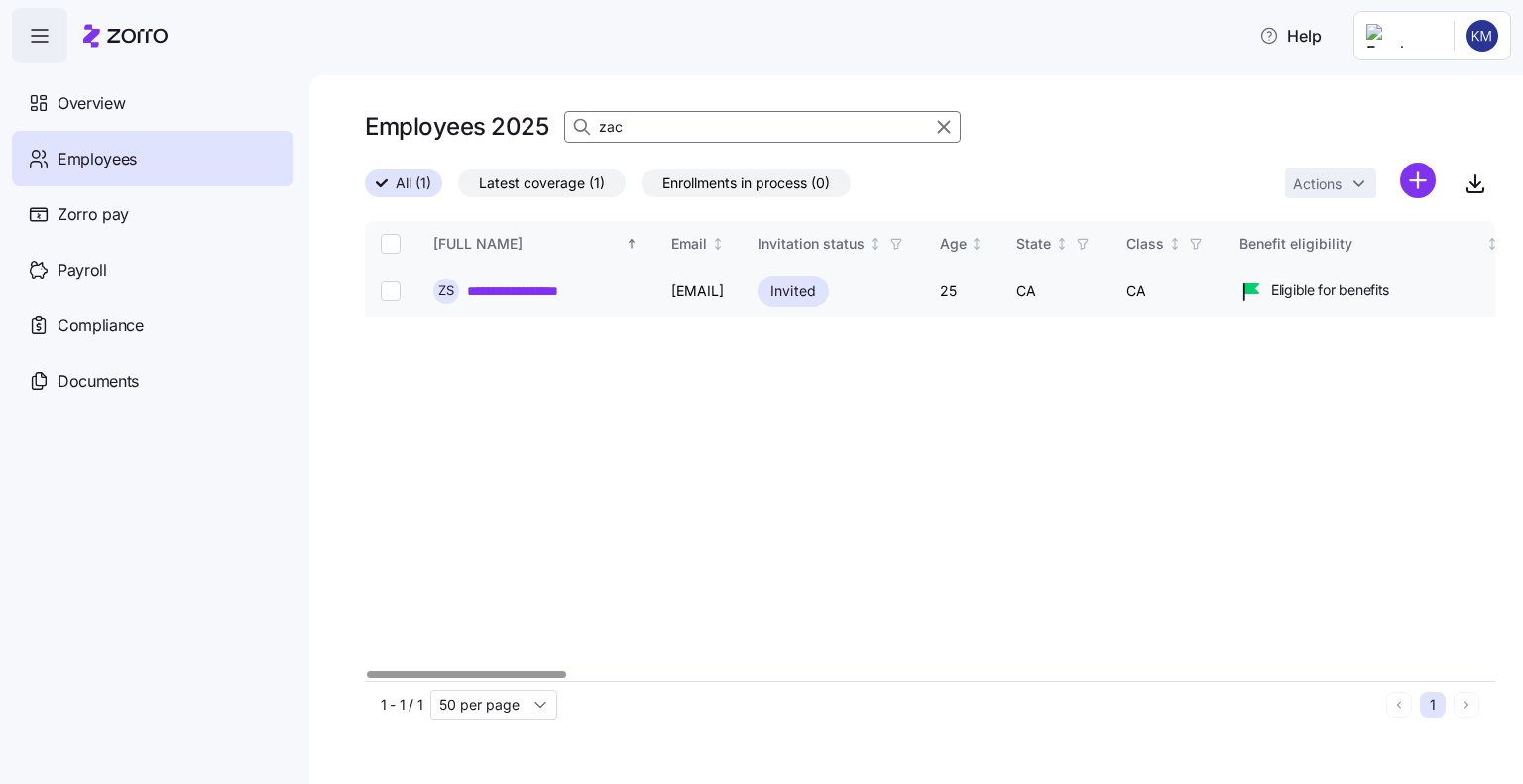type on "zac" 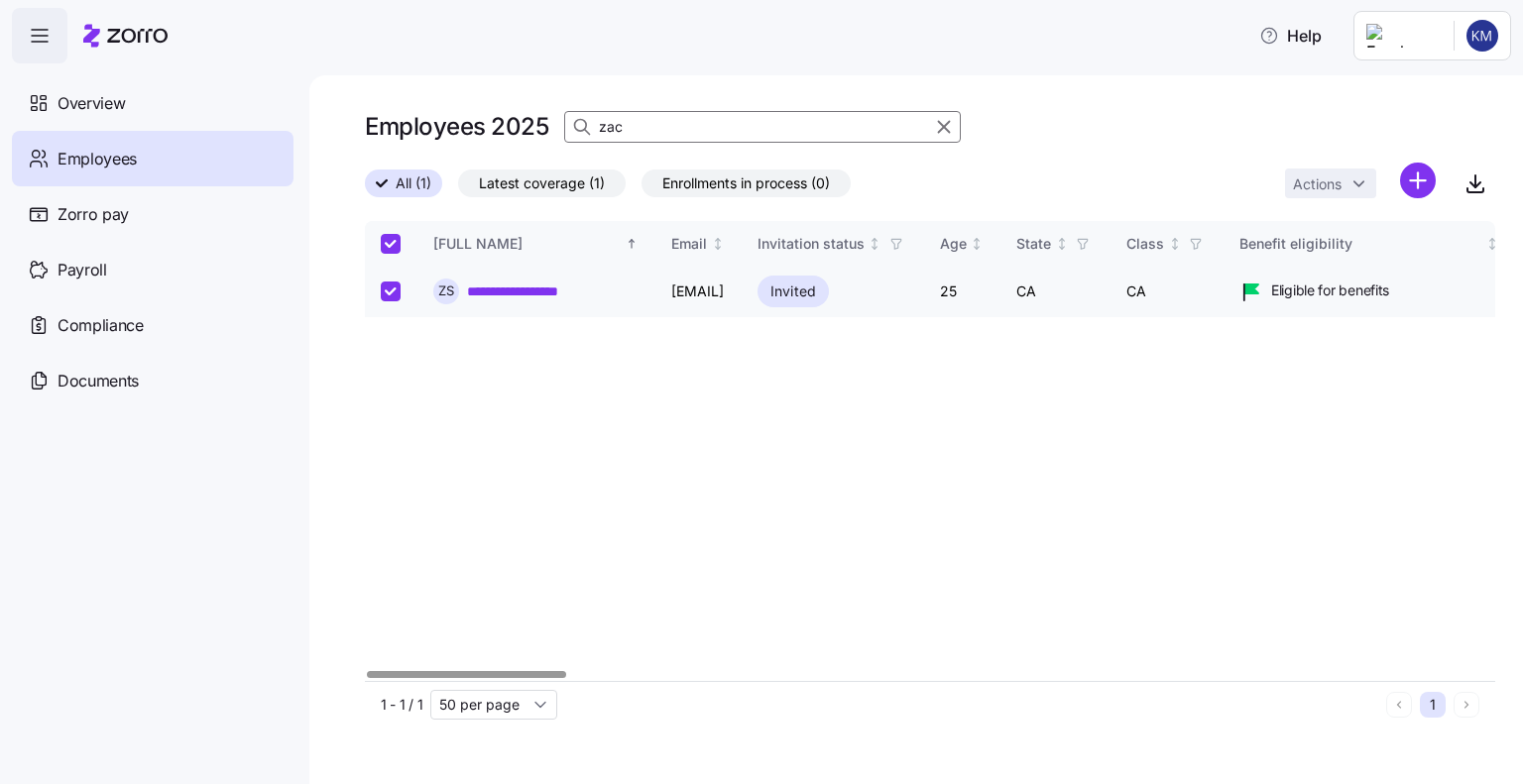 checkbox on "true" 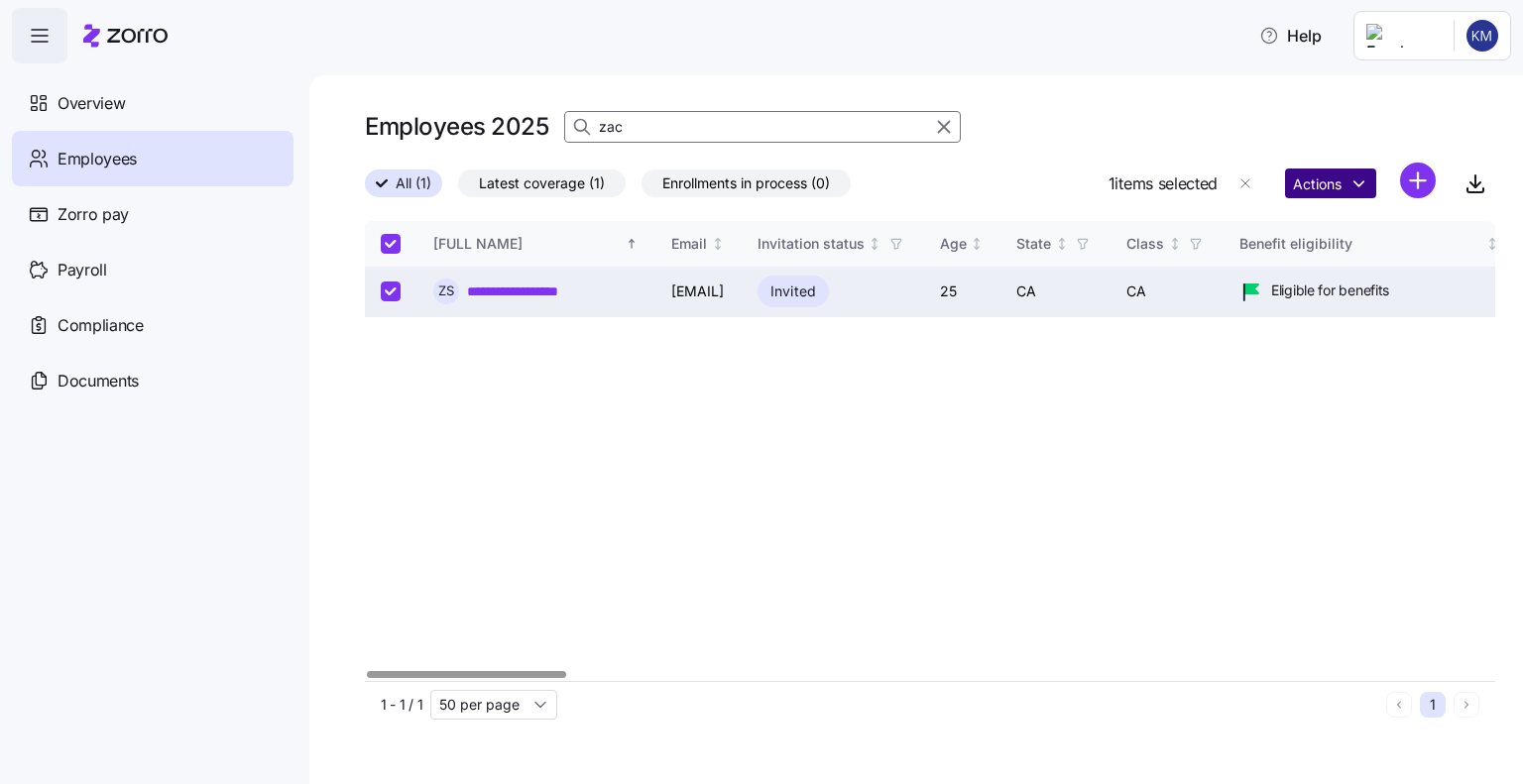 click on "**********" at bounding box center [762, 386] 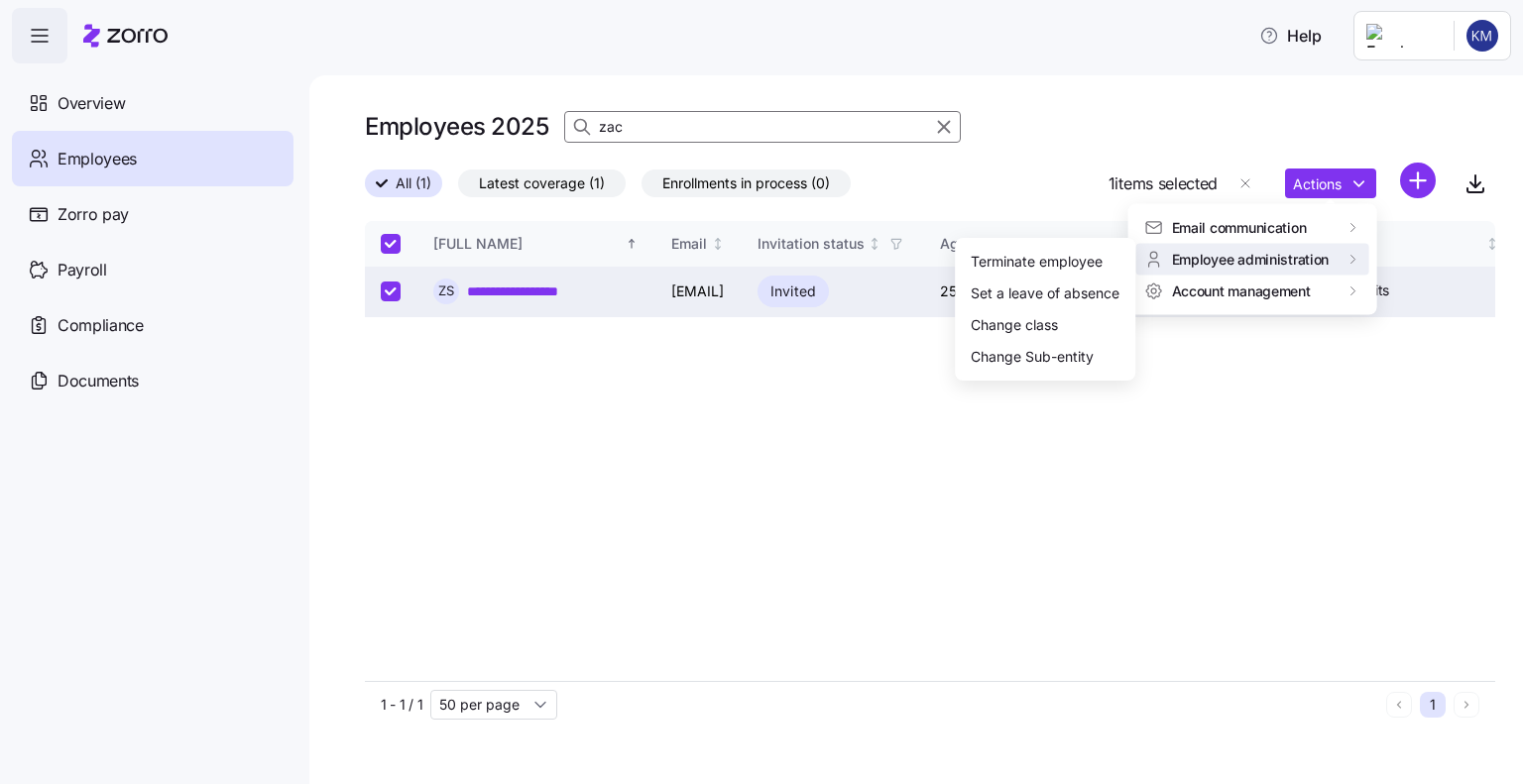 click on "**********" at bounding box center (762, 386) 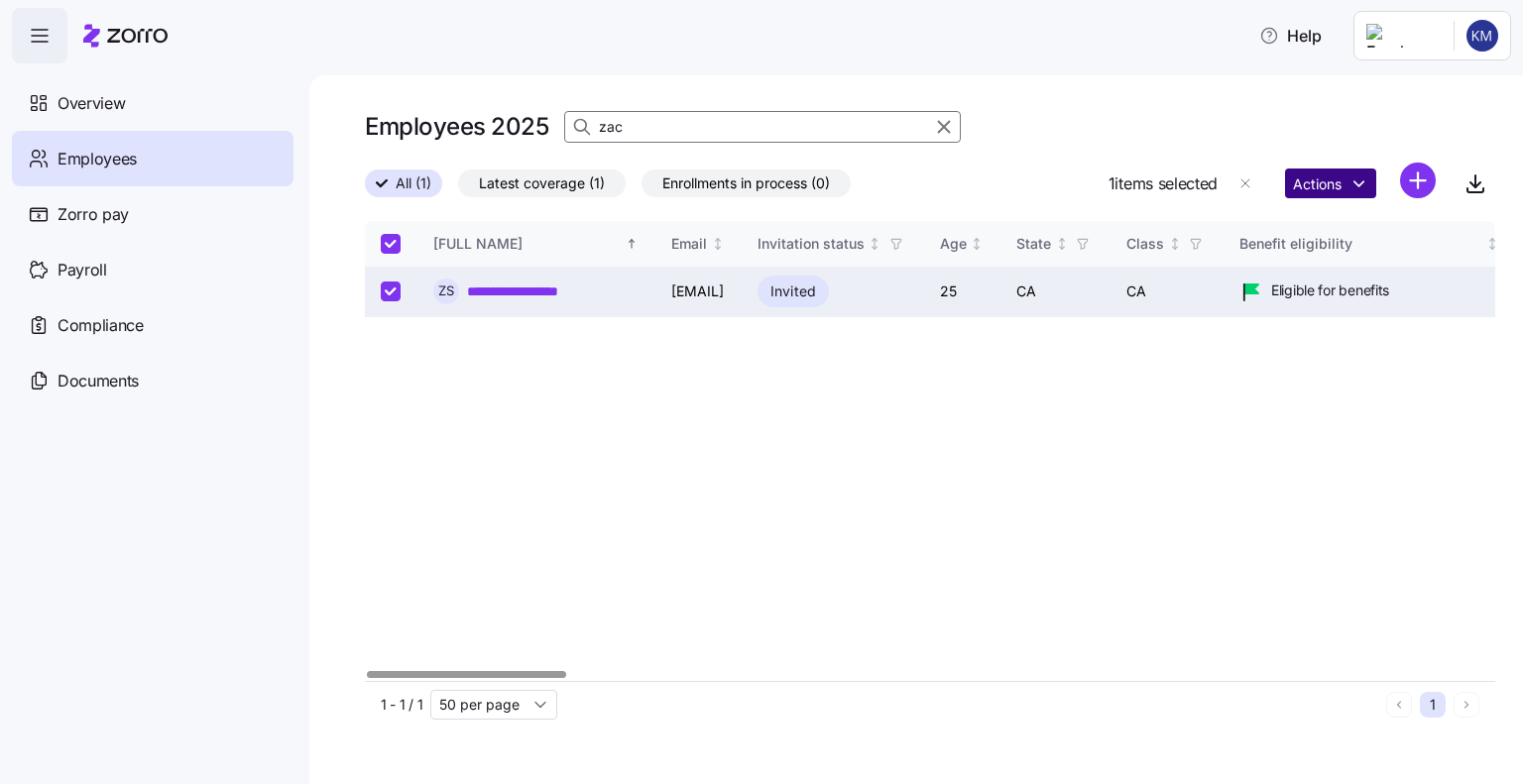 click on "**********" at bounding box center [762, 386] 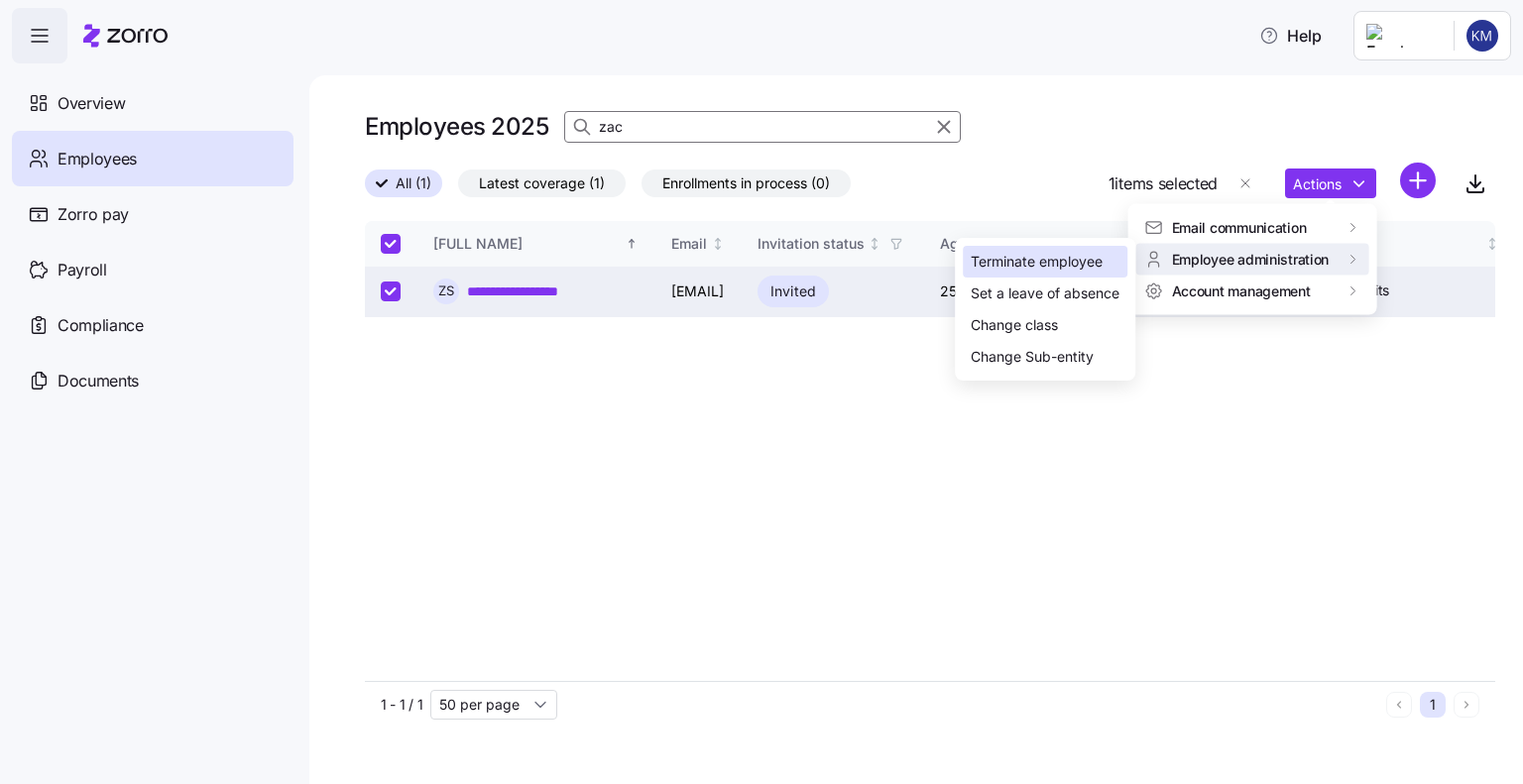 click on "Terminate employee" at bounding box center [1036, 262] 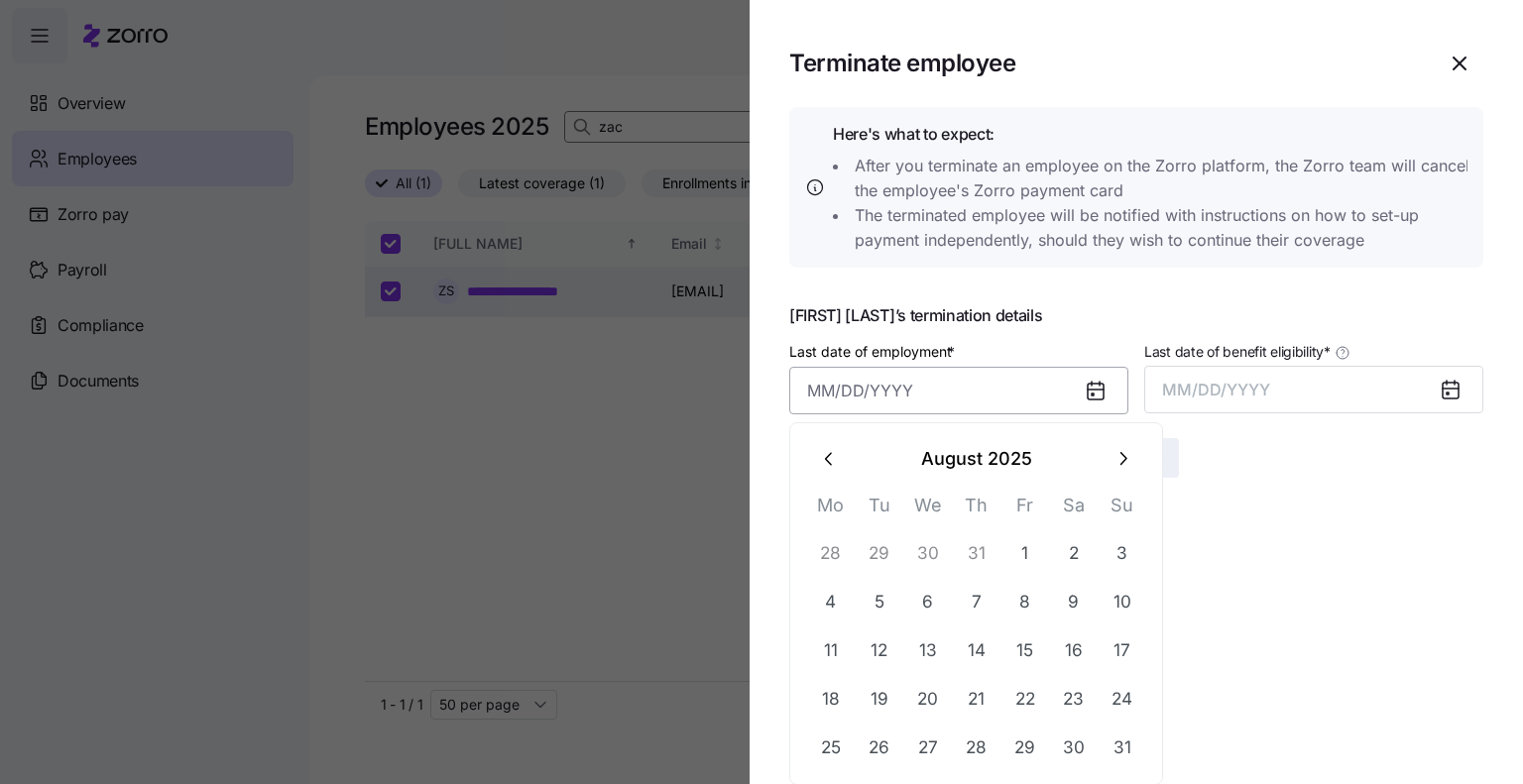 click on "Last date of employment  *" at bounding box center [959, 391] 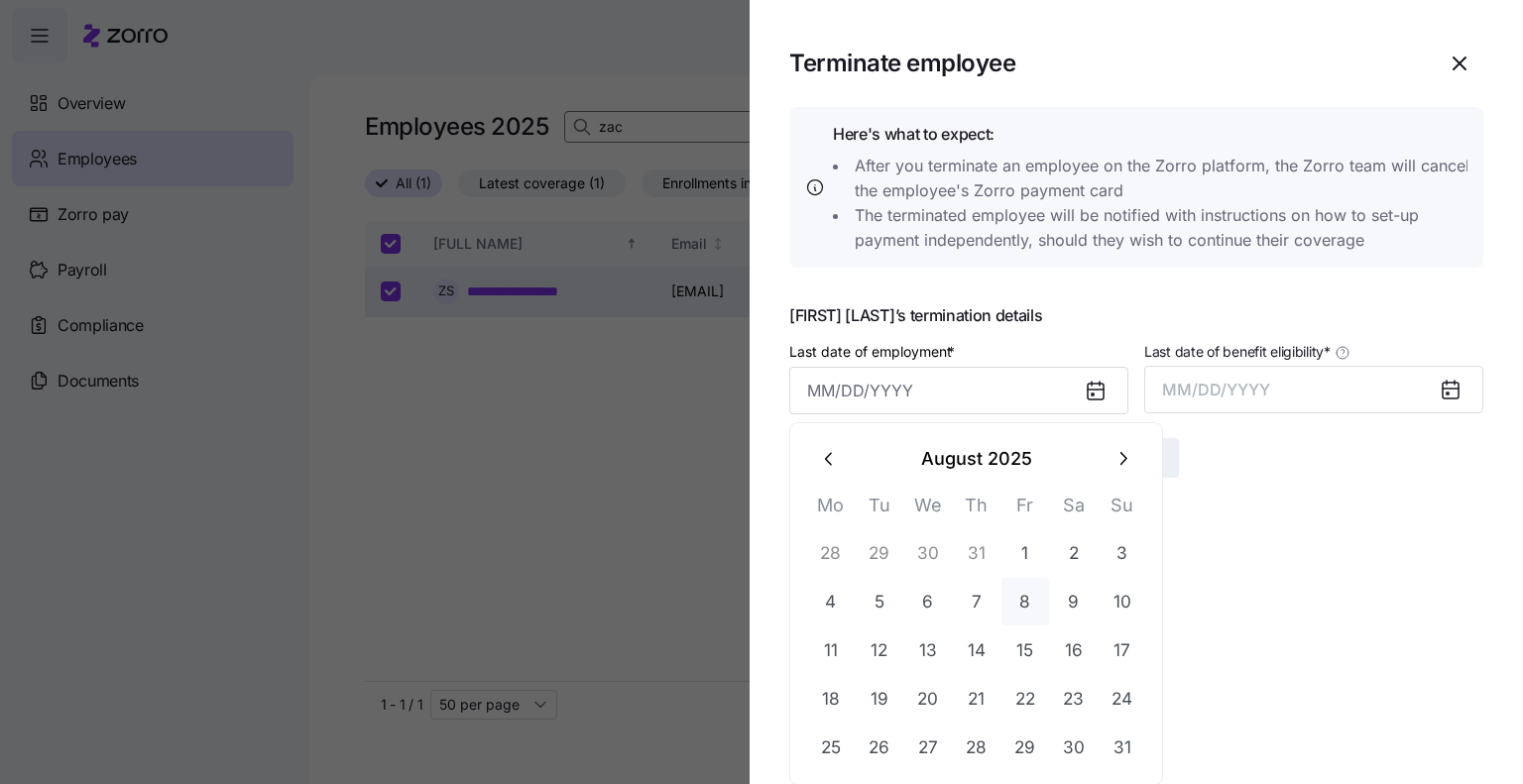 click on "8" at bounding box center [1025, 602] 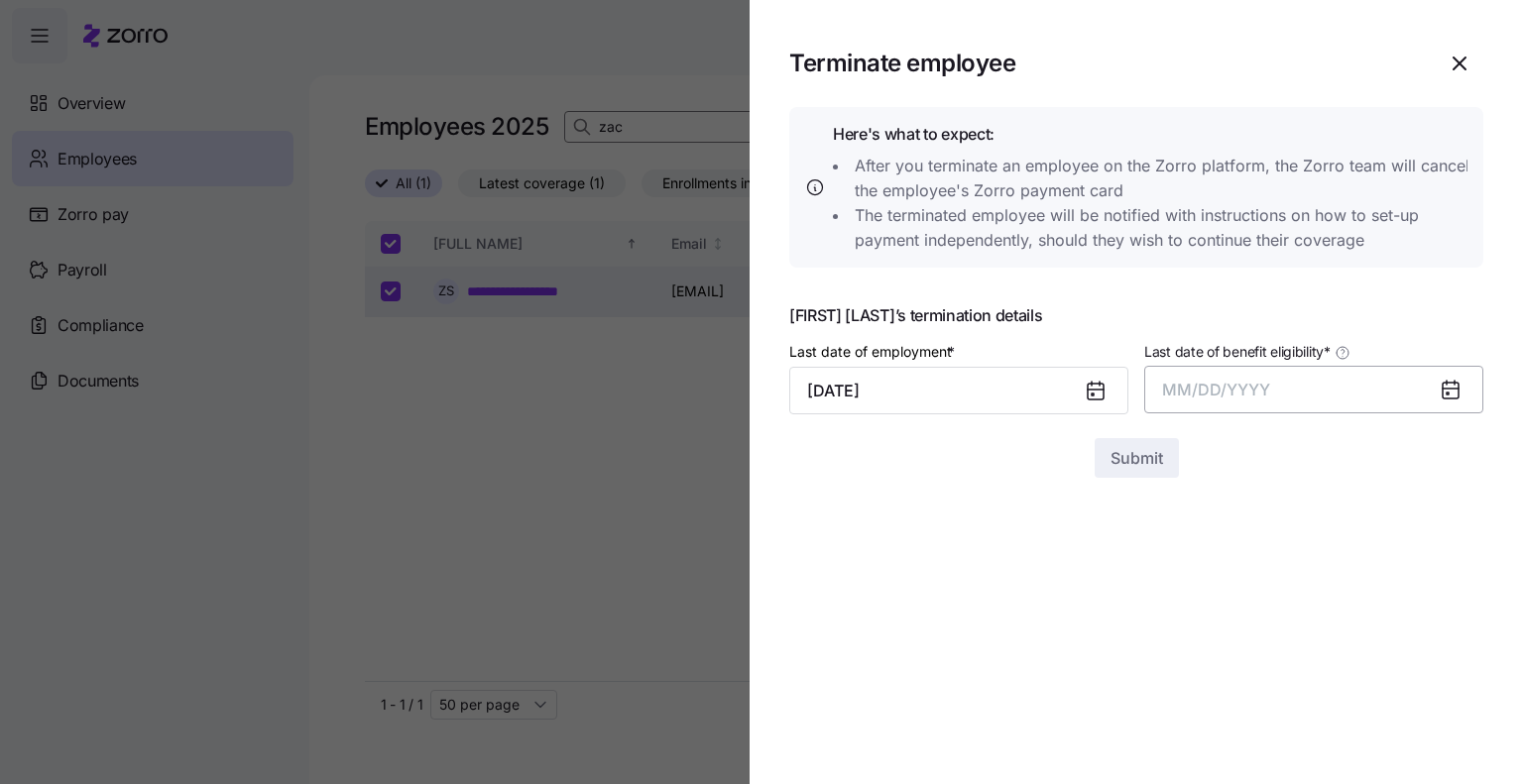 click on "MM/DD/YYYY" at bounding box center (1216, 390) 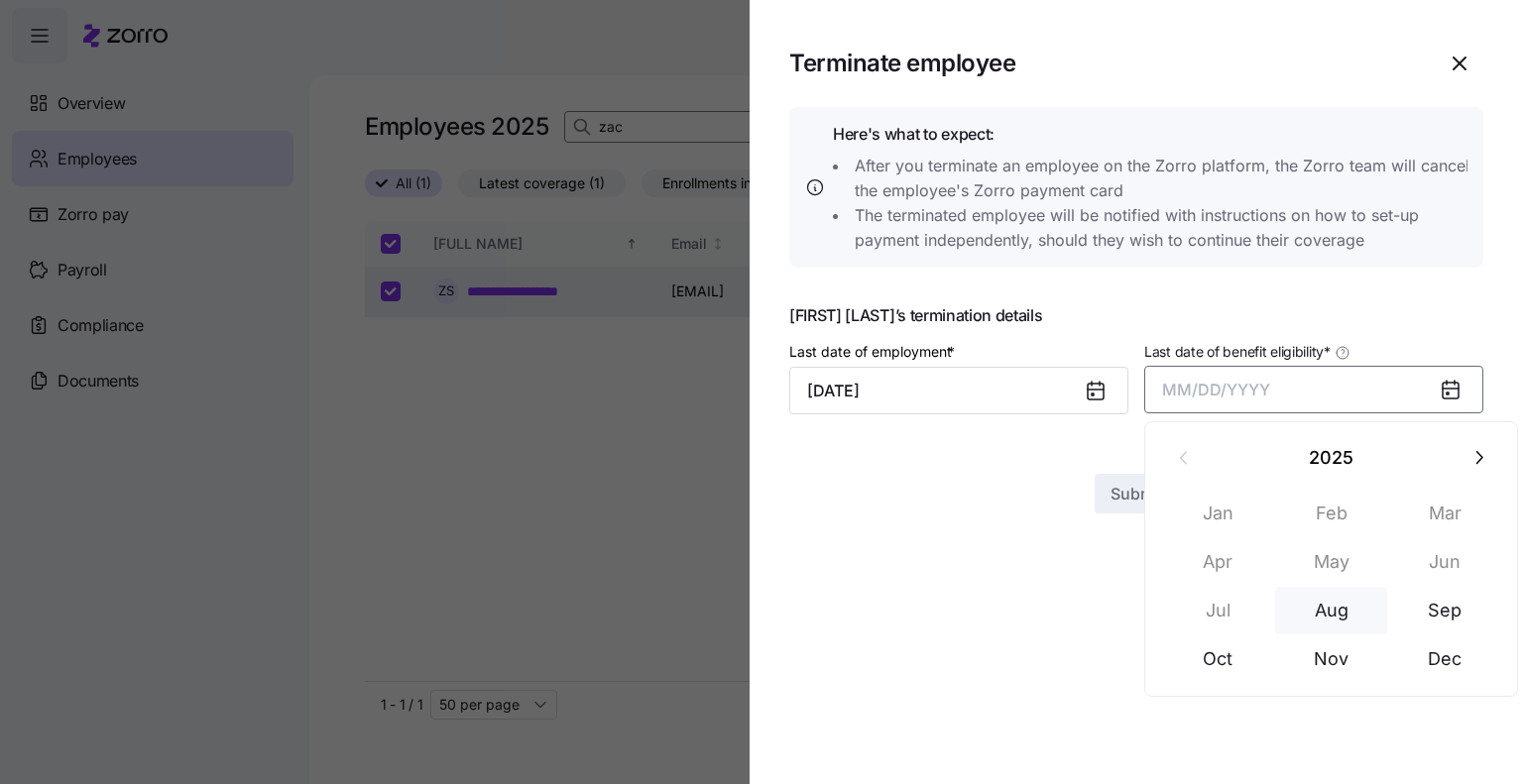 click on "Aug" at bounding box center (1332, 611) 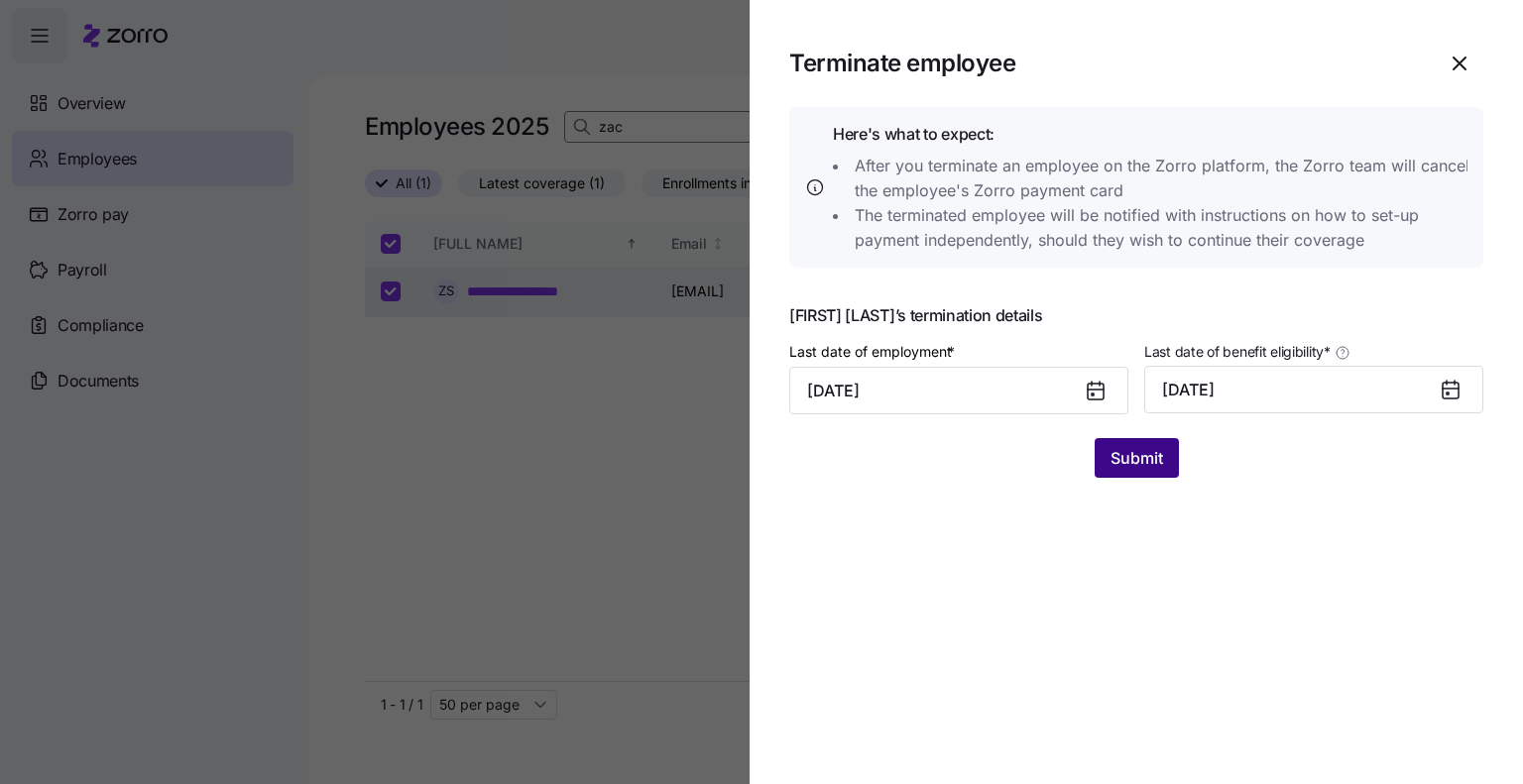 click on "Submit" at bounding box center (1136, 458) 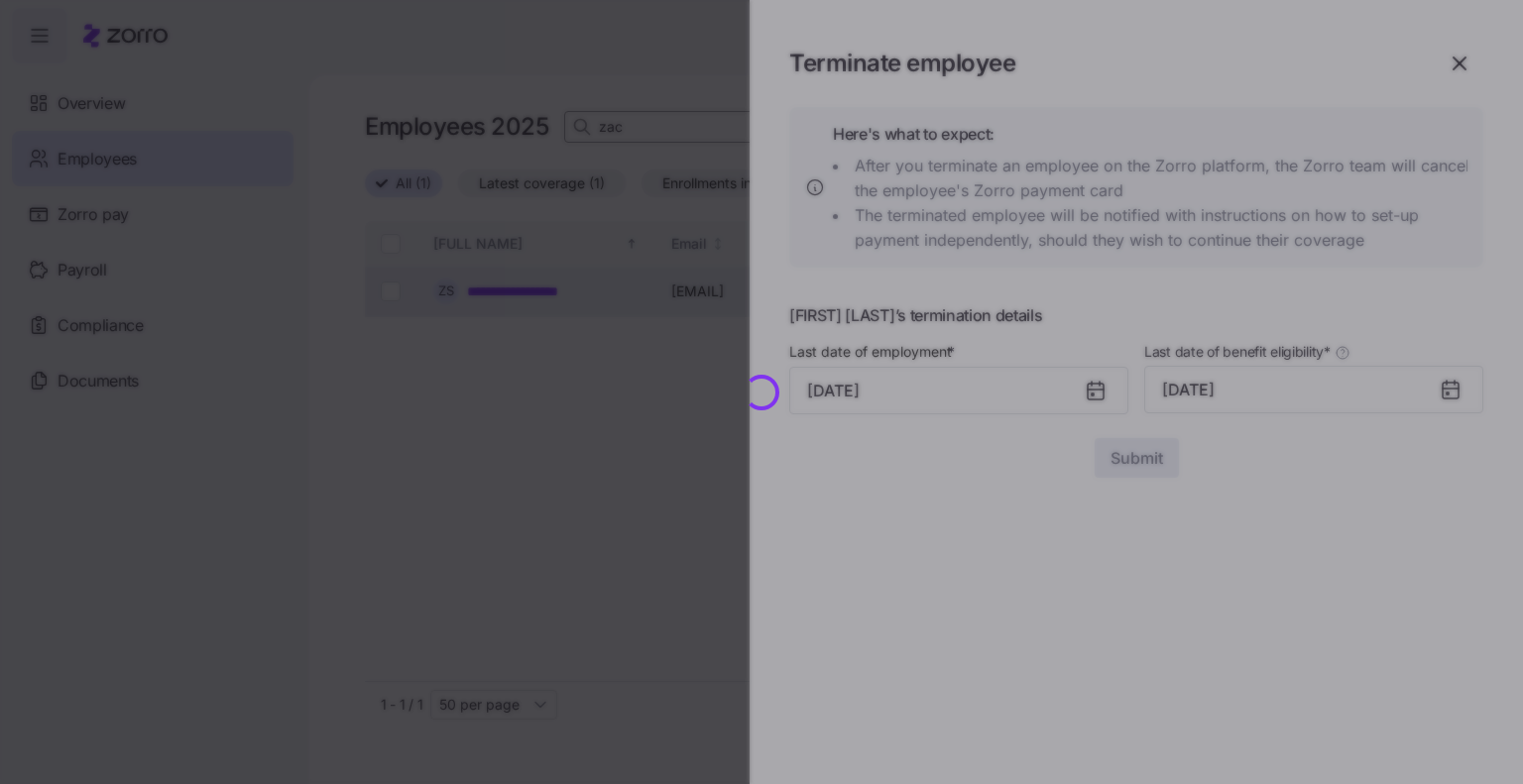 checkbox on "false" 